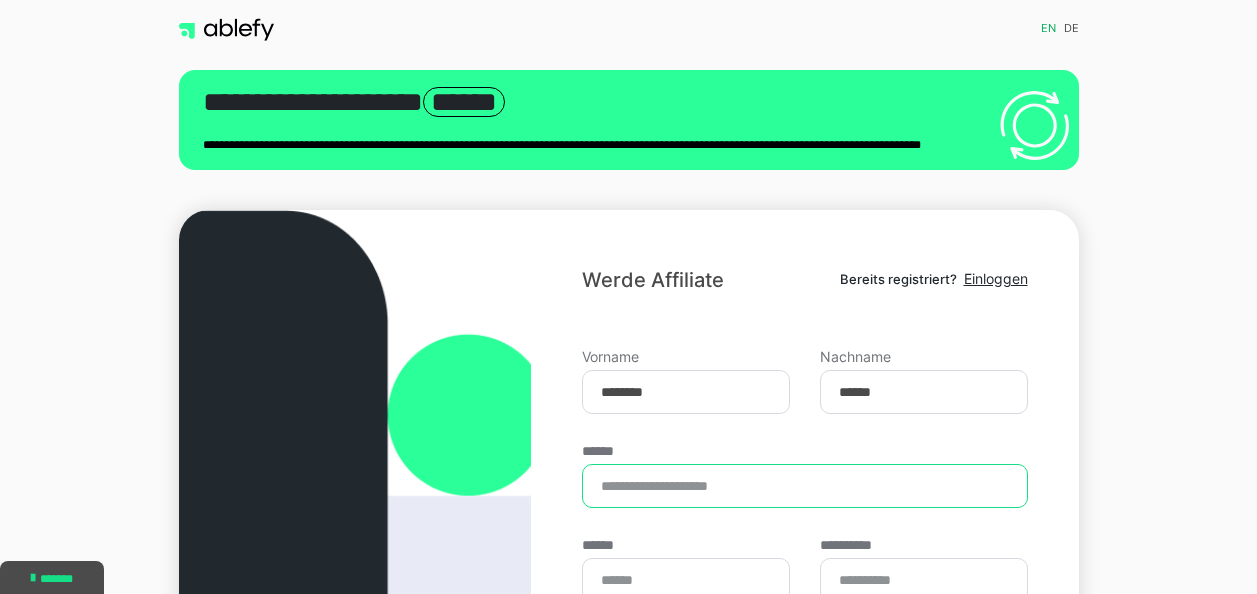 click on "******" at bounding box center (804, 486) 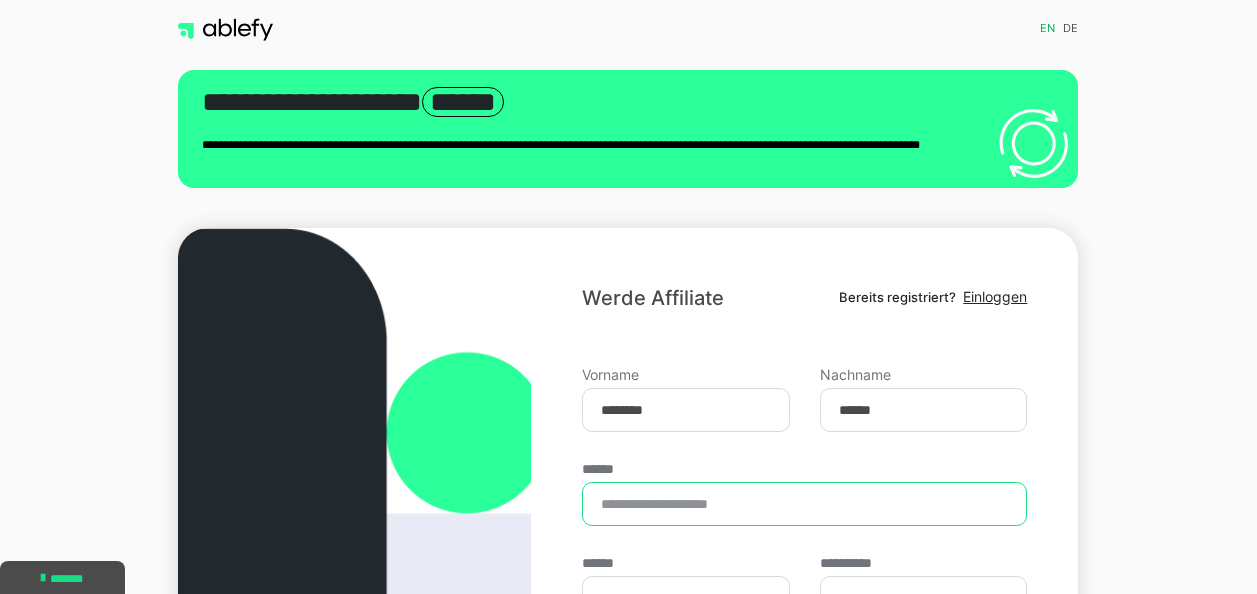 scroll, scrollTop: 0, scrollLeft: 0, axis: both 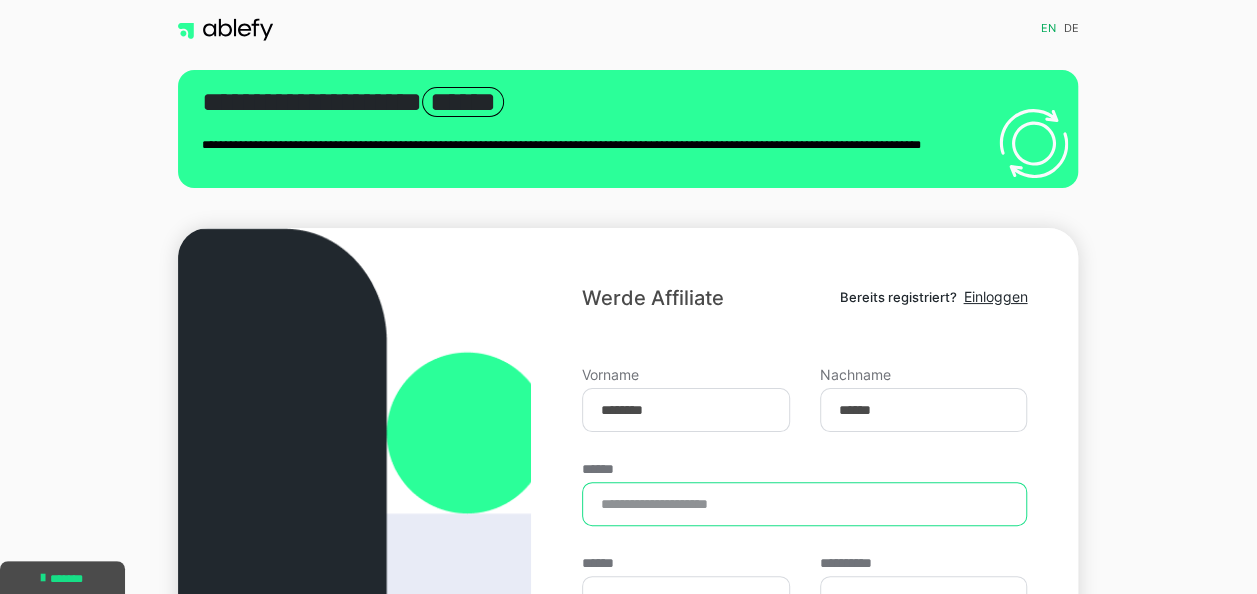 type on "**********" 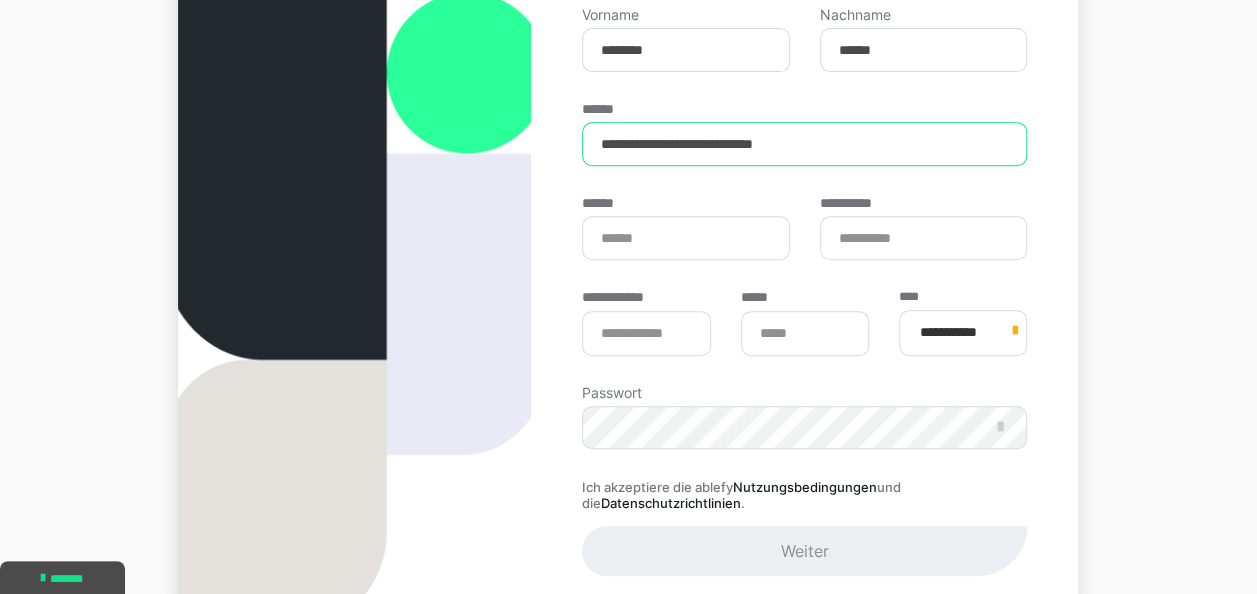 scroll, scrollTop: 361, scrollLeft: 0, axis: vertical 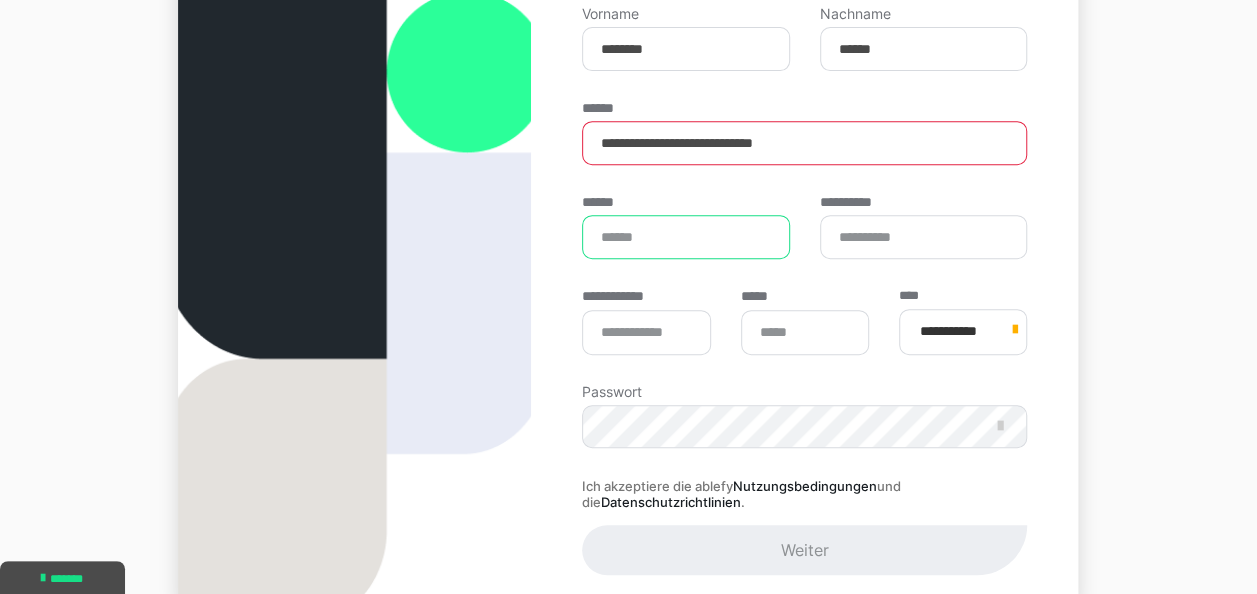click on "******" at bounding box center [686, 237] 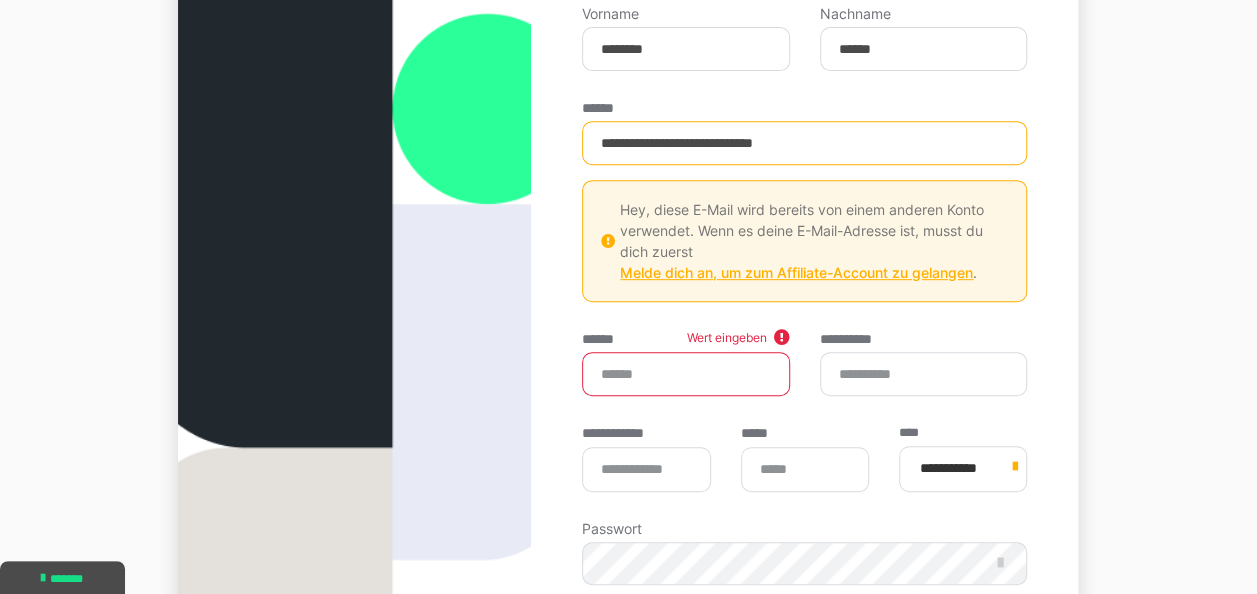 click on "Melde dich an, um zum Affiliate-Account zu gelangen" at bounding box center [796, 272] 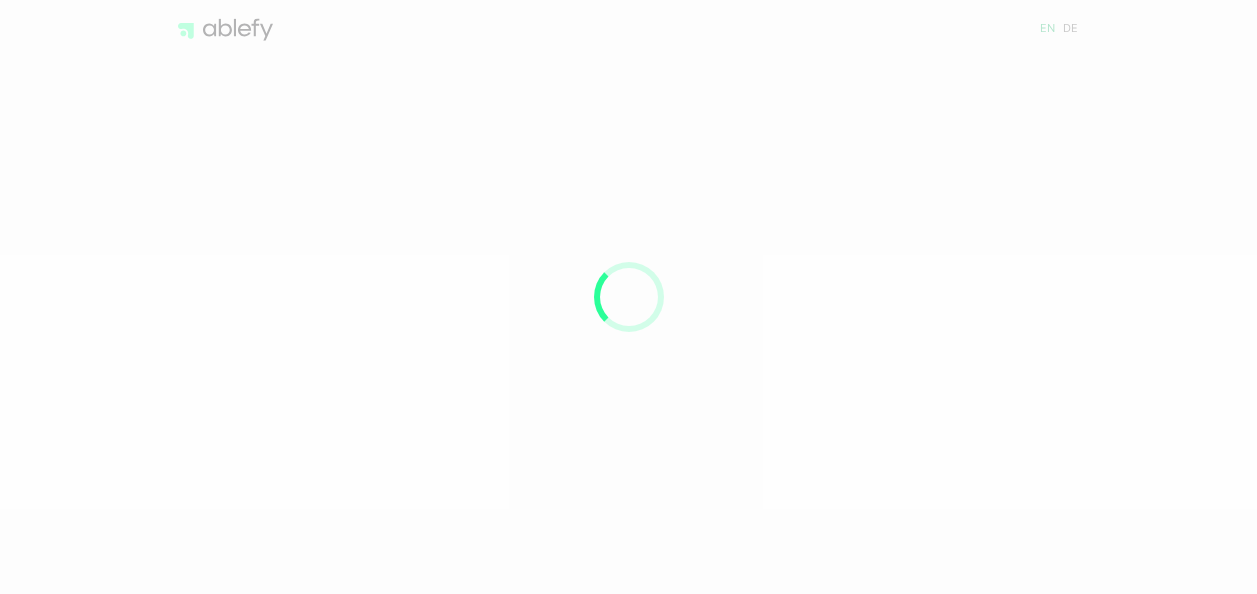 scroll, scrollTop: 0, scrollLeft: 0, axis: both 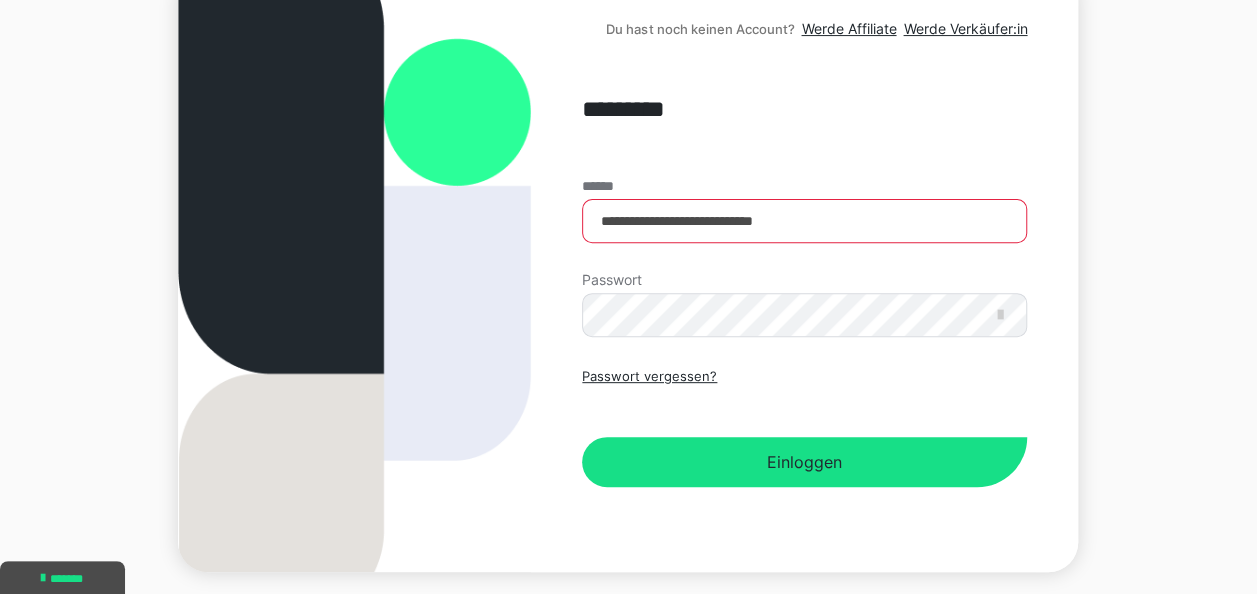 drag, startPoint x: 675, startPoint y: 374, endPoint x: 581, endPoint y: 412, distance: 101.390335 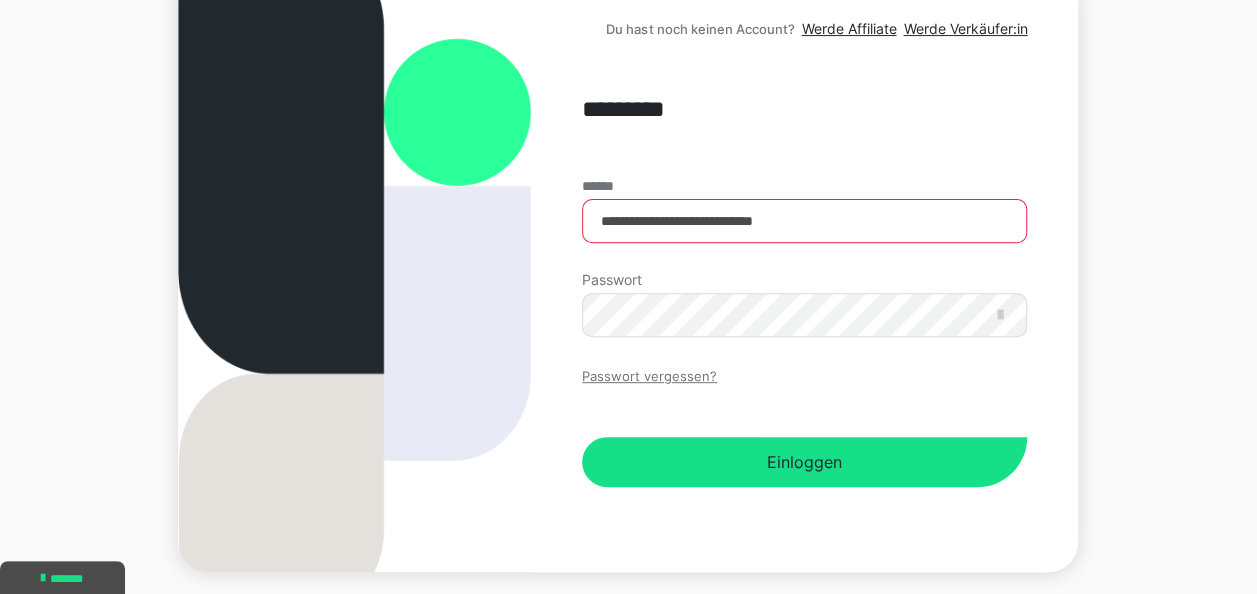 click on "Passwort vergessen?" at bounding box center (649, 377) 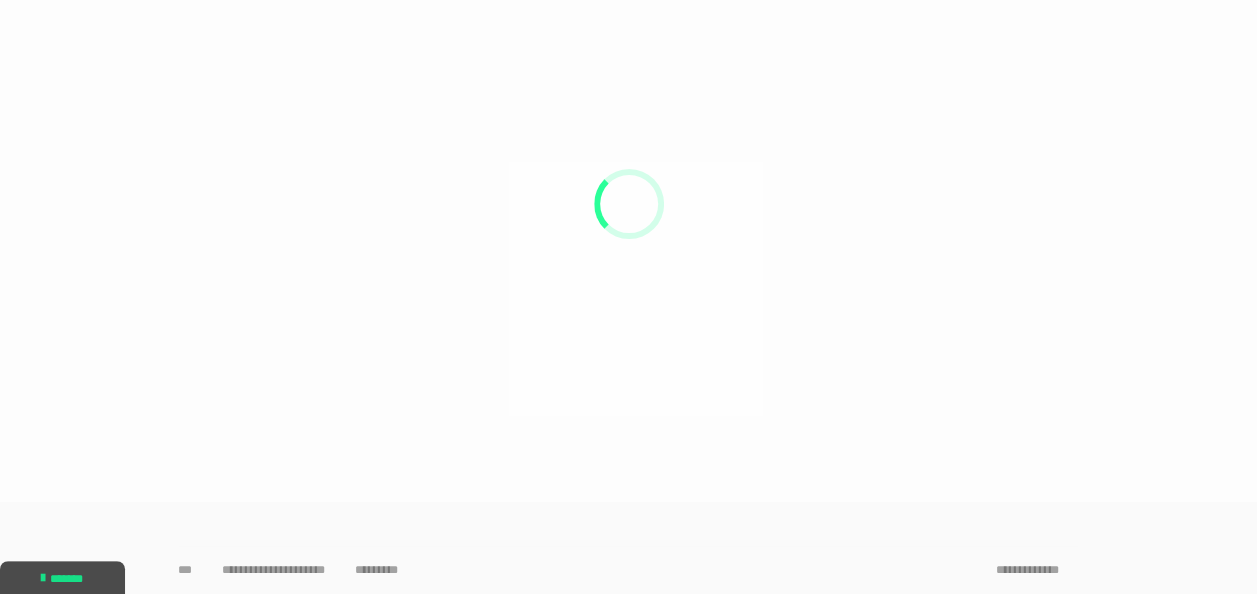 scroll, scrollTop: 0, scrollLeft: 0, axis: both 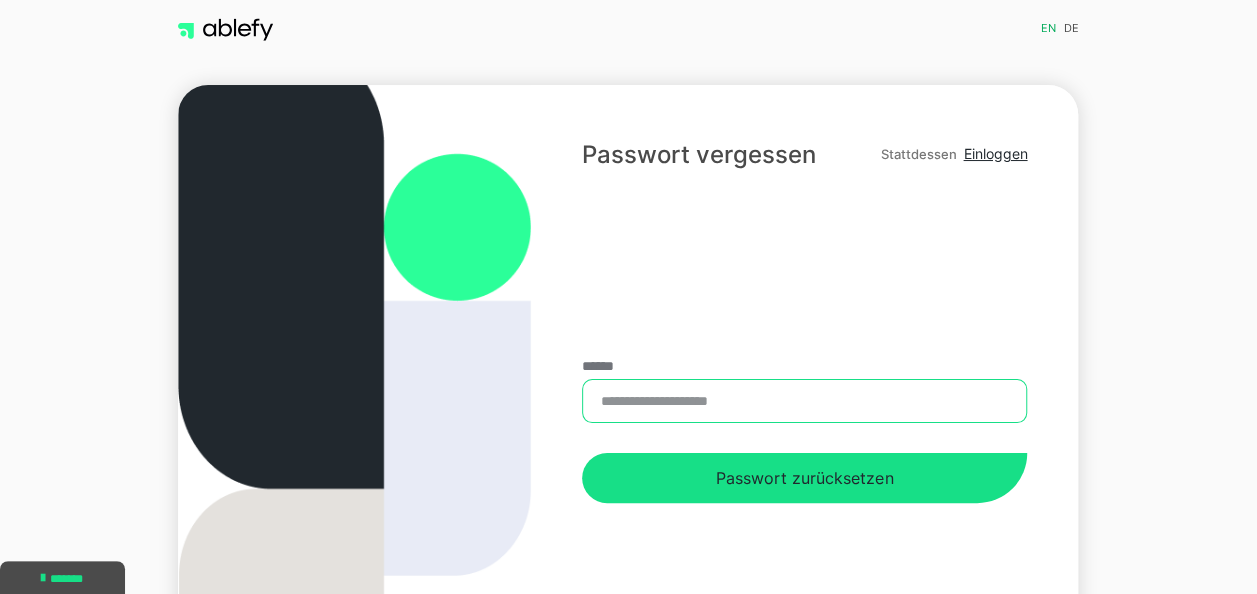 click on "******" at bounding box center (804, 401) 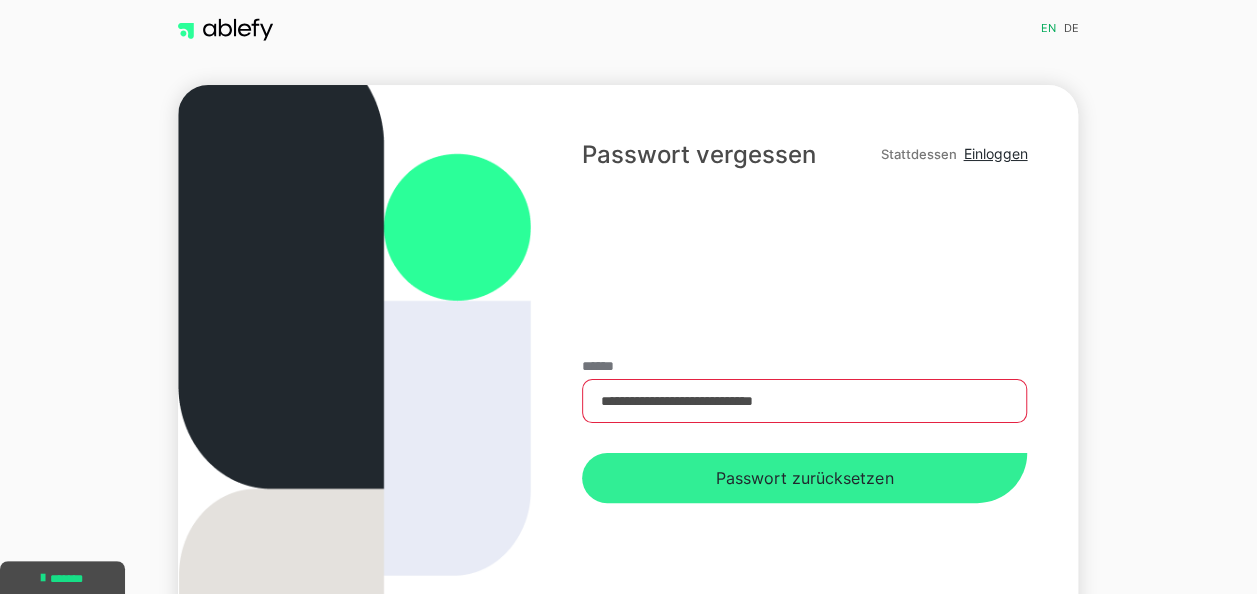 click on "Passwort zurücksetzen" at bounding box center (804, 478) 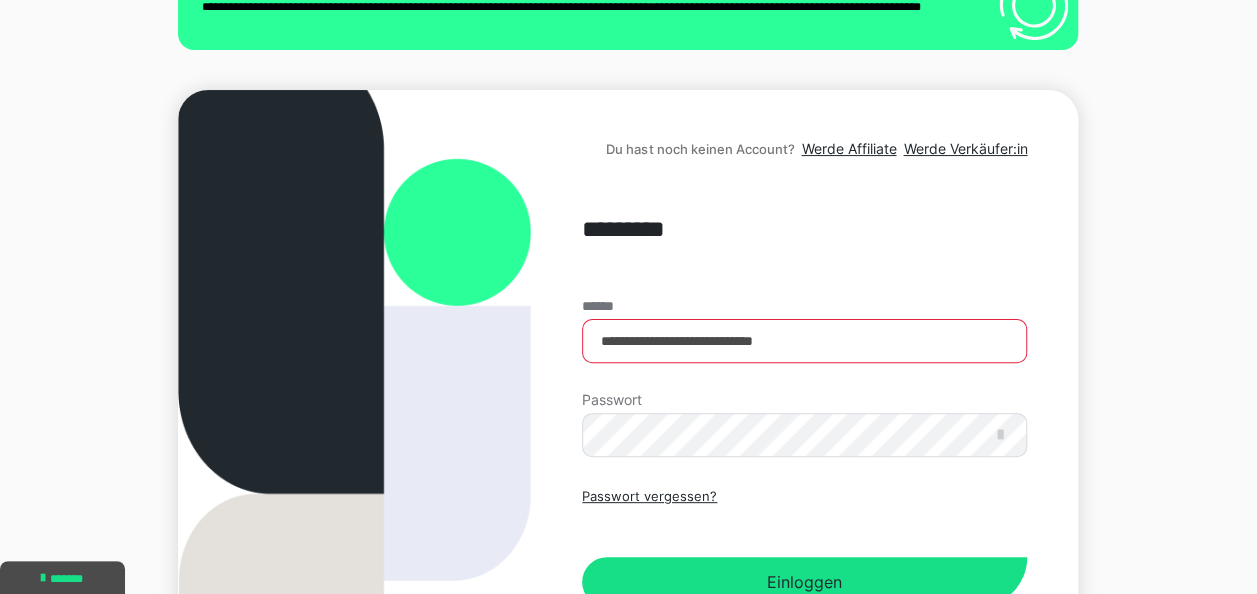 scroll, scrollTop: 143, scrollLeft: 0, axis: vertical 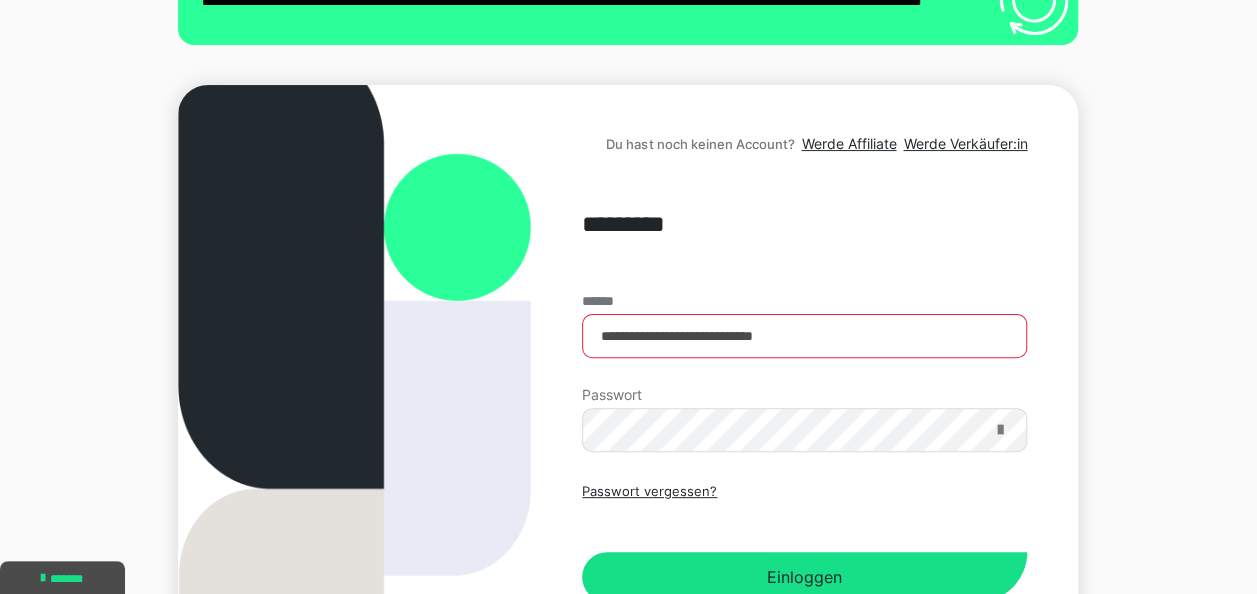 click at bounding box center (999, 430) 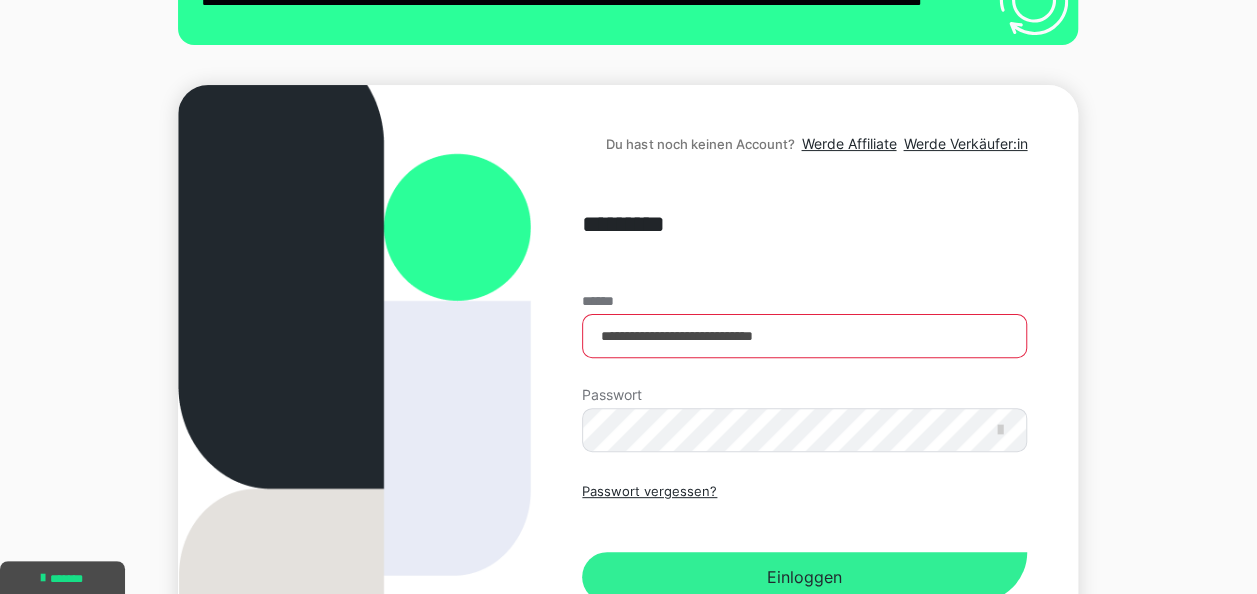 click on "Einloggen" at bounding box center [804, 577] 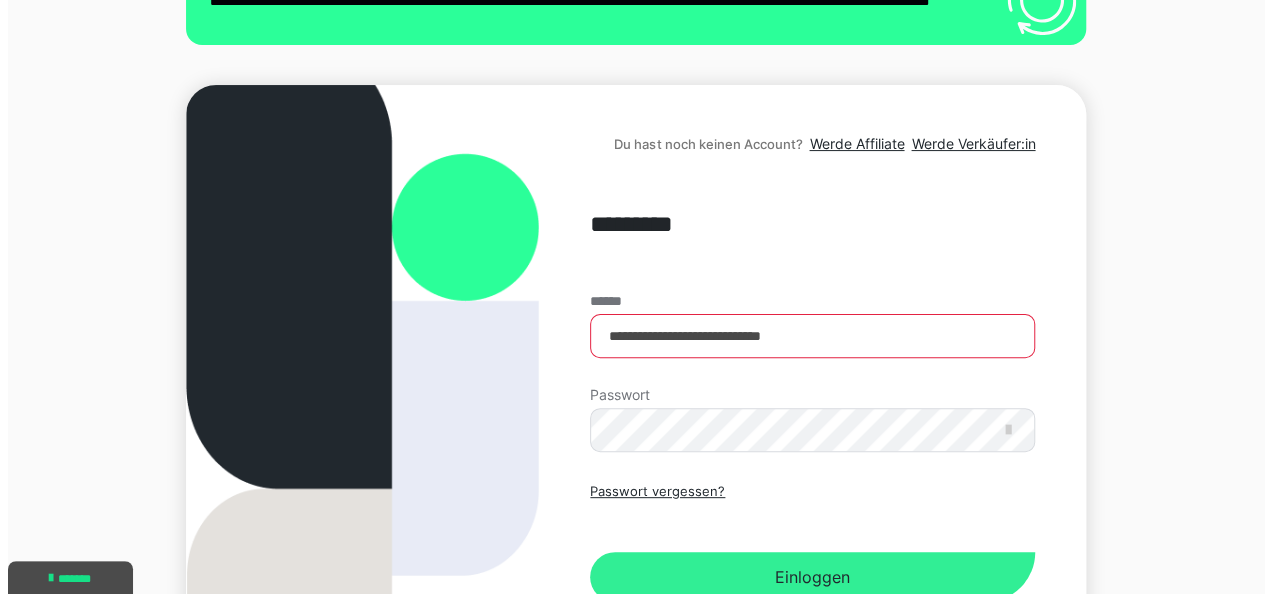 scroll, scrollTop: 0, scrollLeft: 0, axis: both 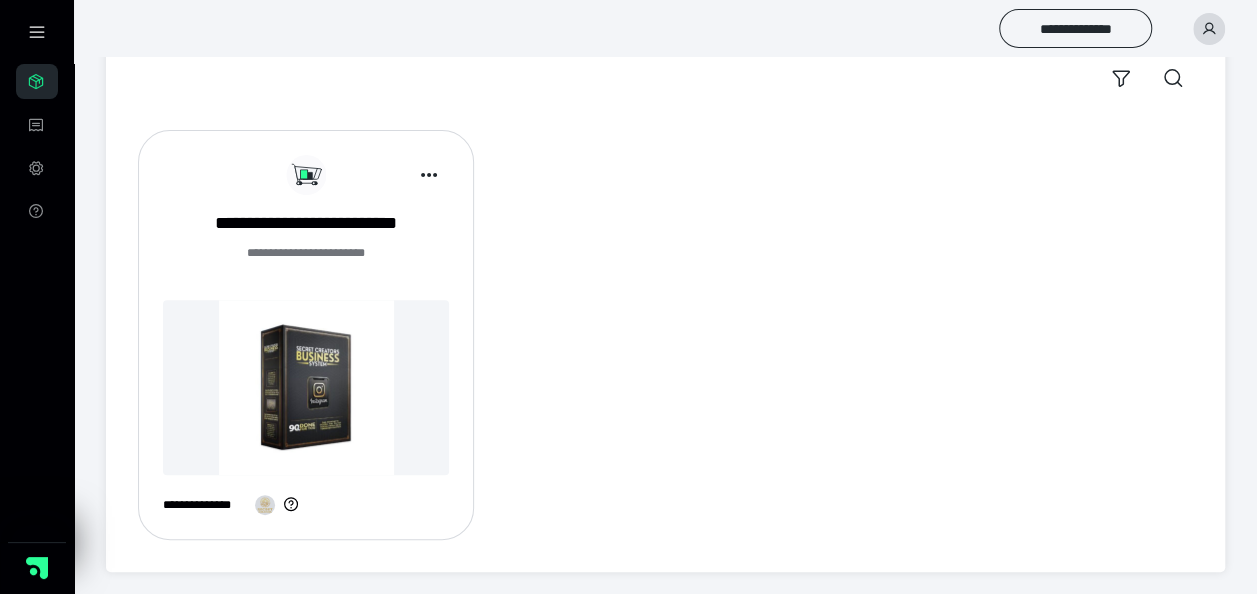 click at bounding box center (306, 387) 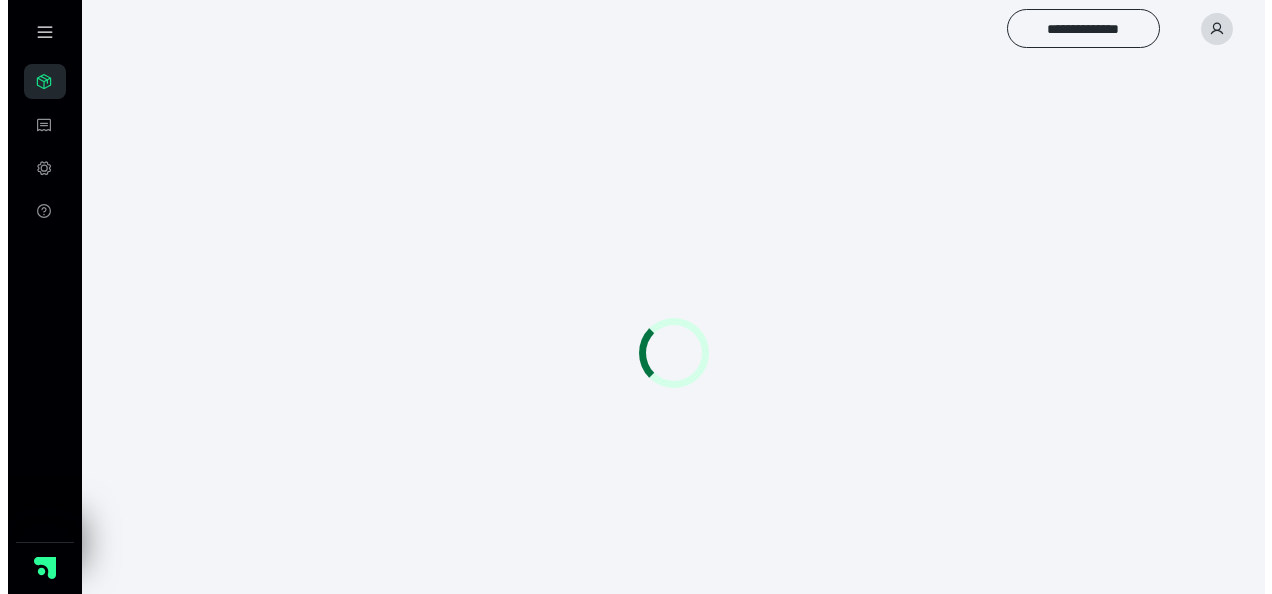scroll, scrollTop: 0, scrollLeft: 0, axis: both 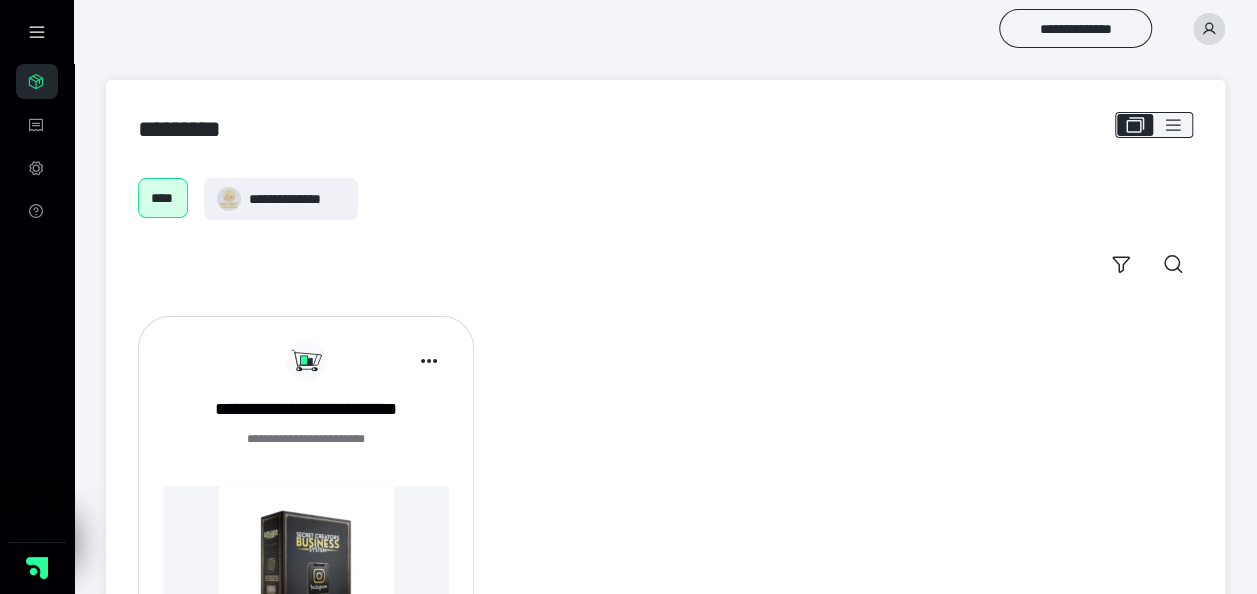 click 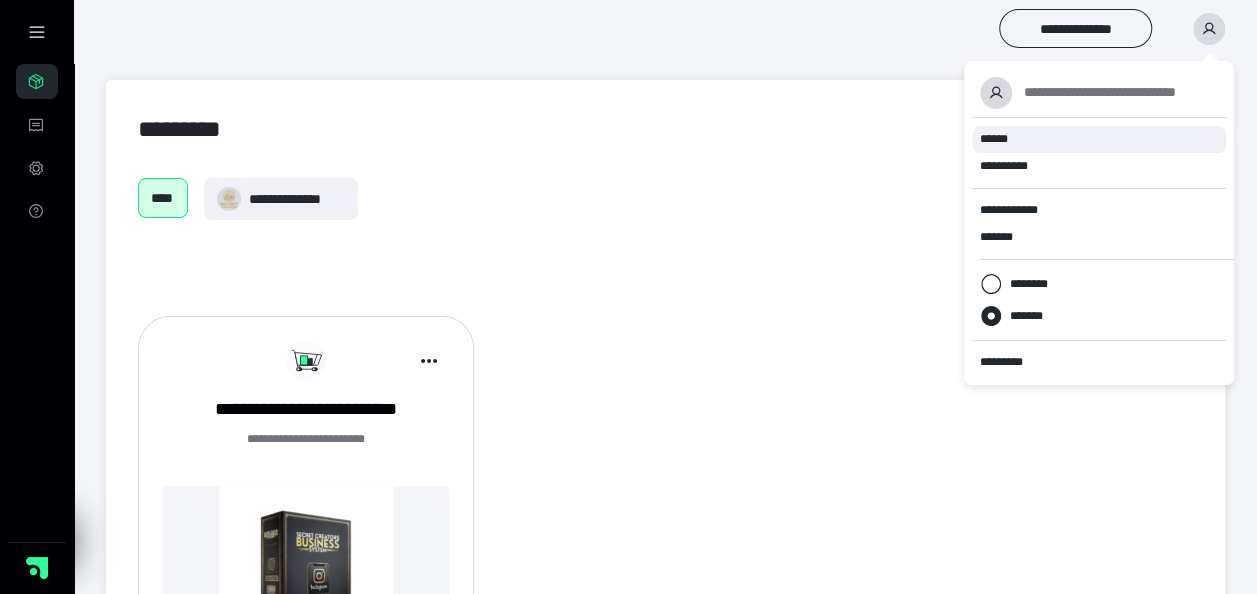 click on "******" at bounding box center [1099, 139] 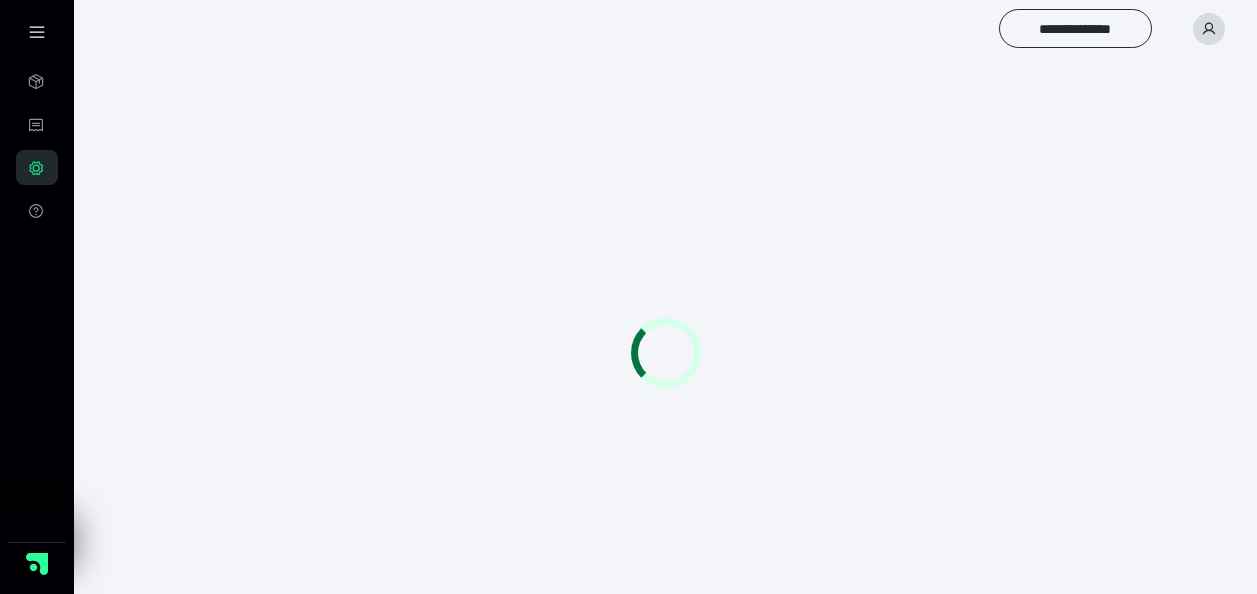 scroll, scrollTop: 0, scrollLeft: 0, axis: both 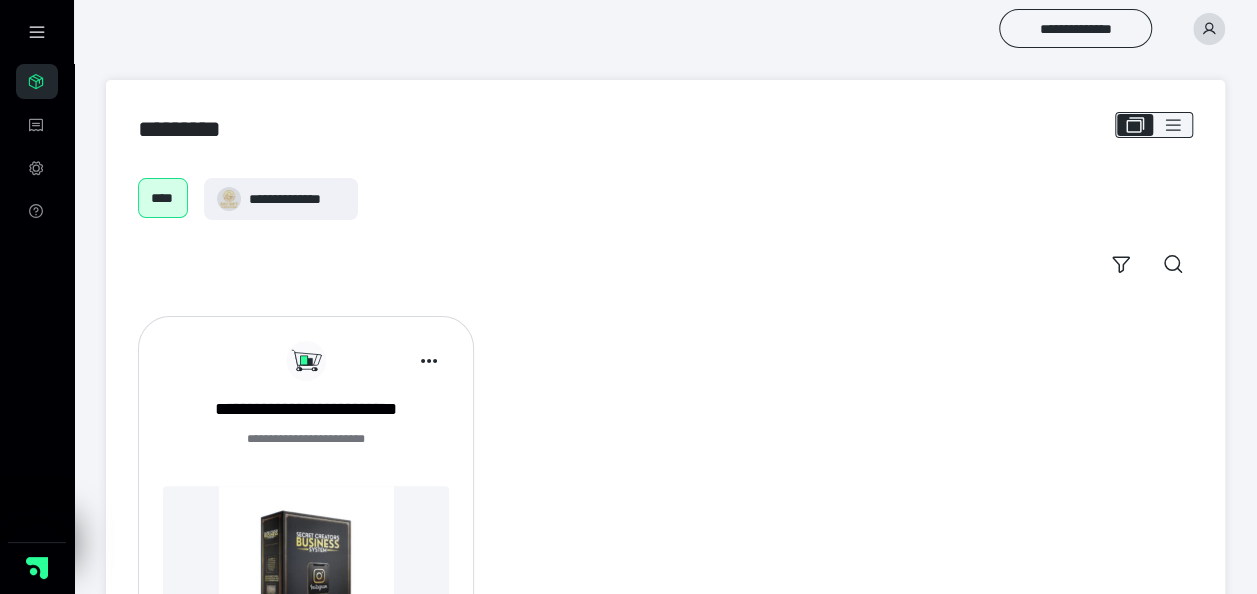 click 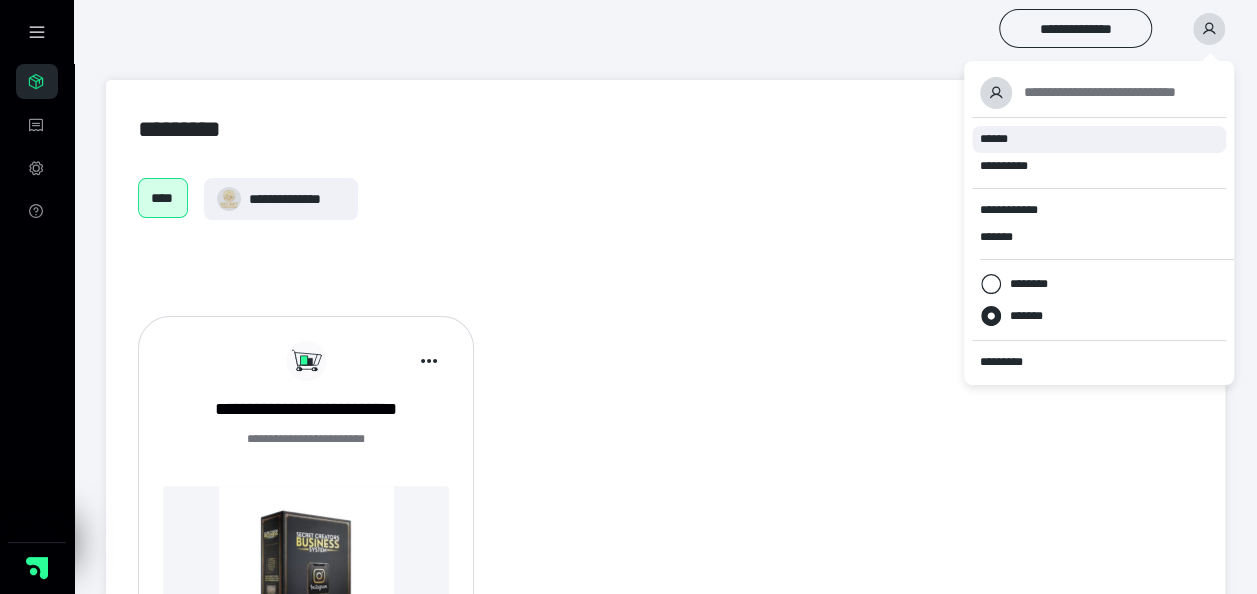 click on "******" at bounding box center [1099, 139] 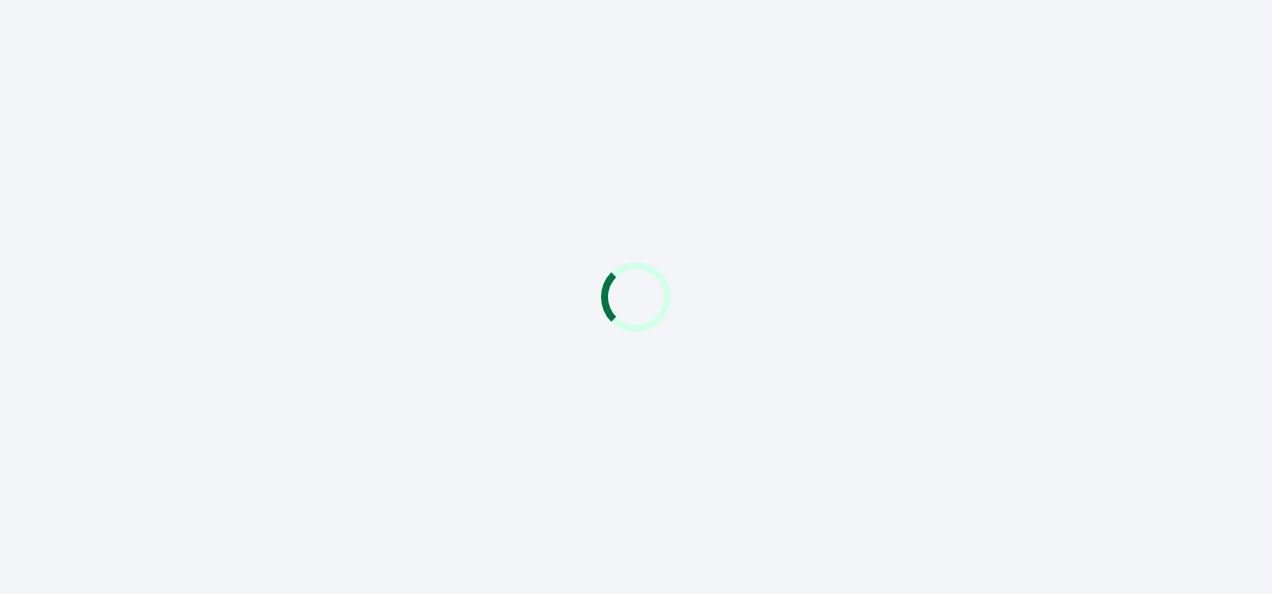 scroll, scrollTop: 0, scrollLeft: 0, axis: both 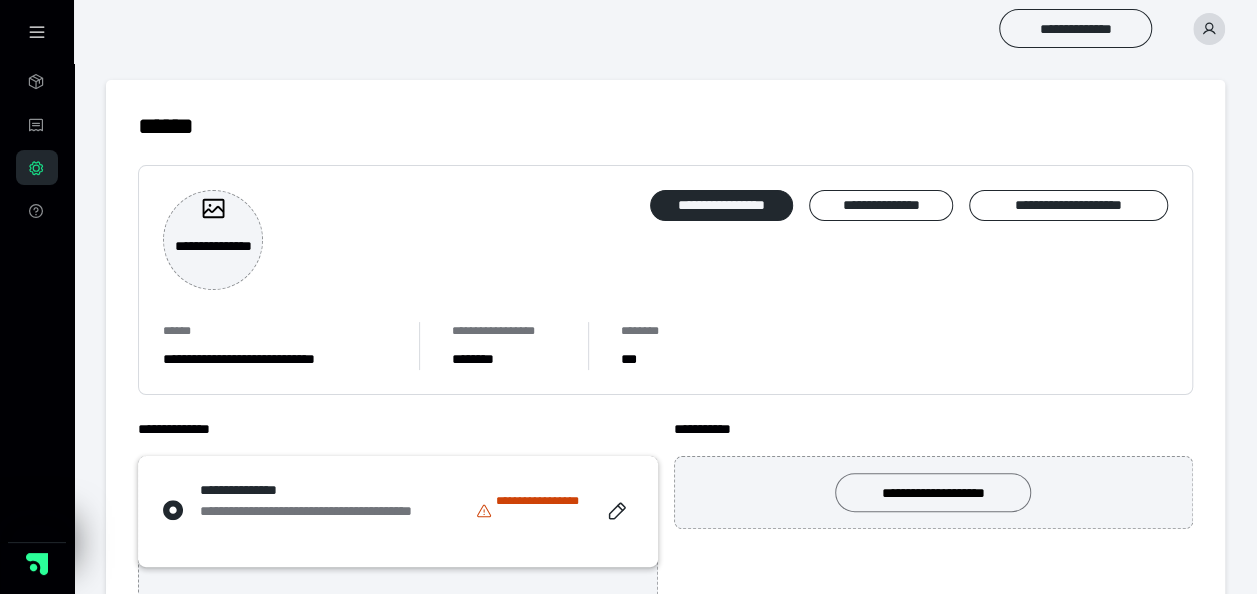 click on "**********" at bounding box center (933, 492) 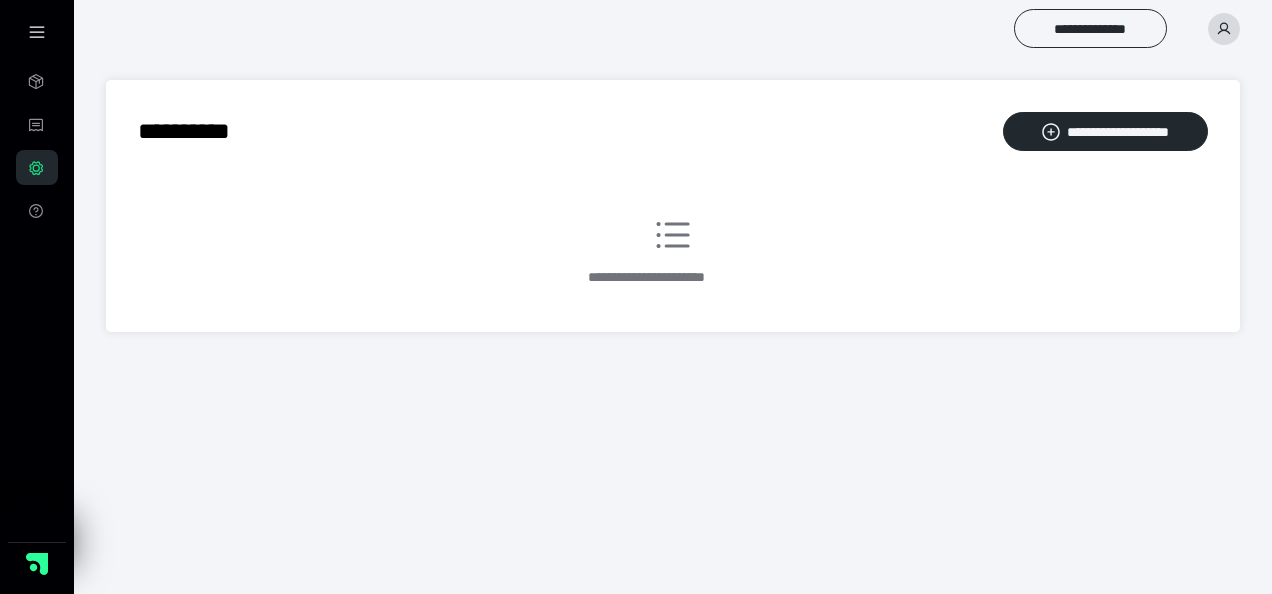 scroll, scrollTop: 0, scrollLeft: 0, axis: both 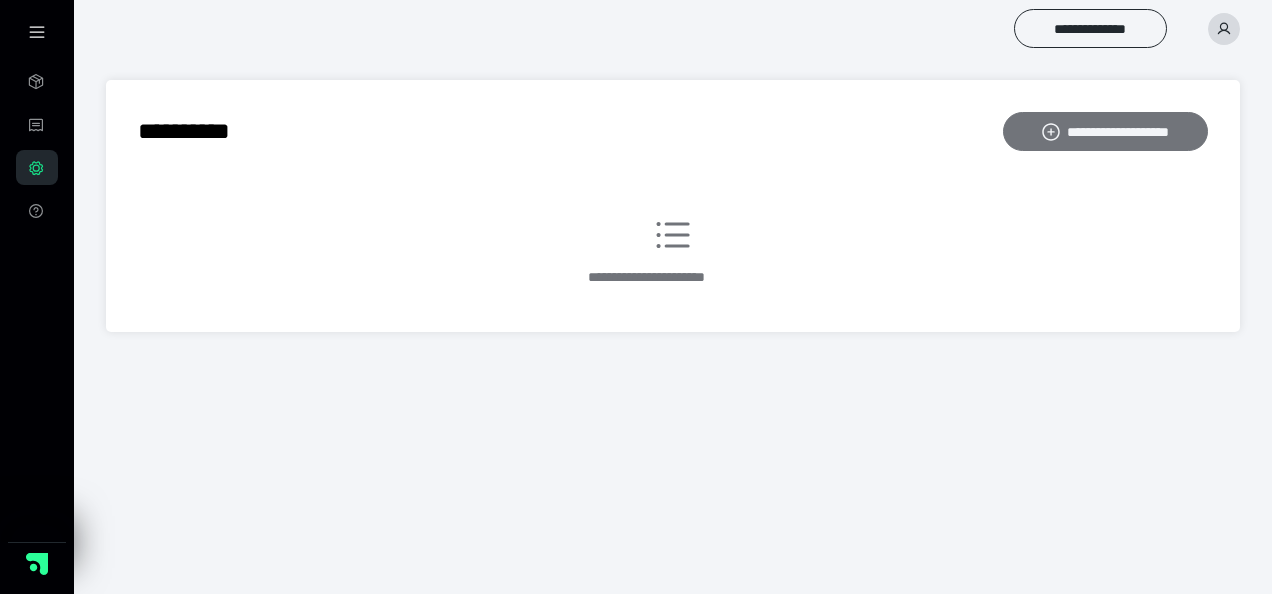 click on "**********" at bounding box center [1105, 131] 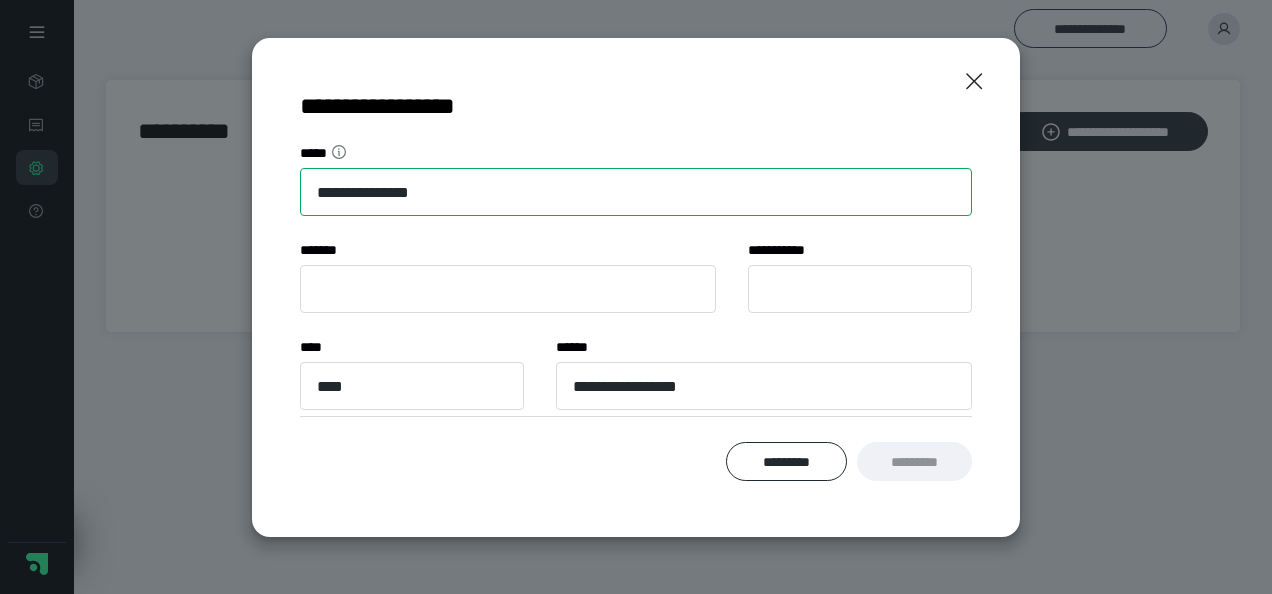 click on "**********" at bounding box center [636, 192] 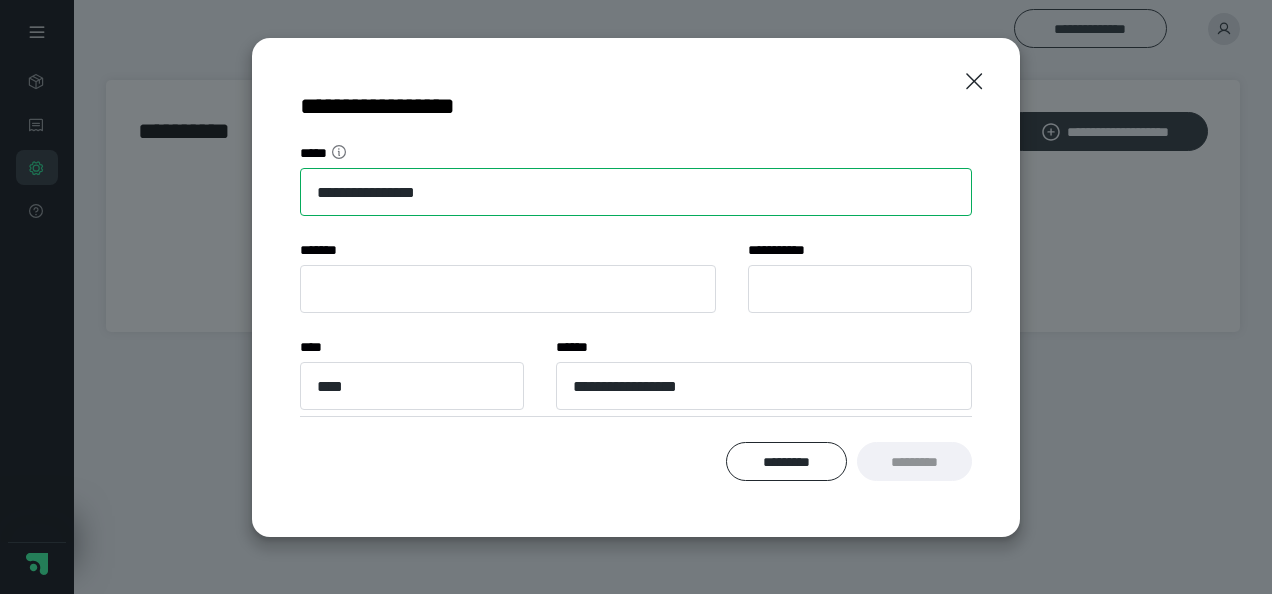 type on "**********" 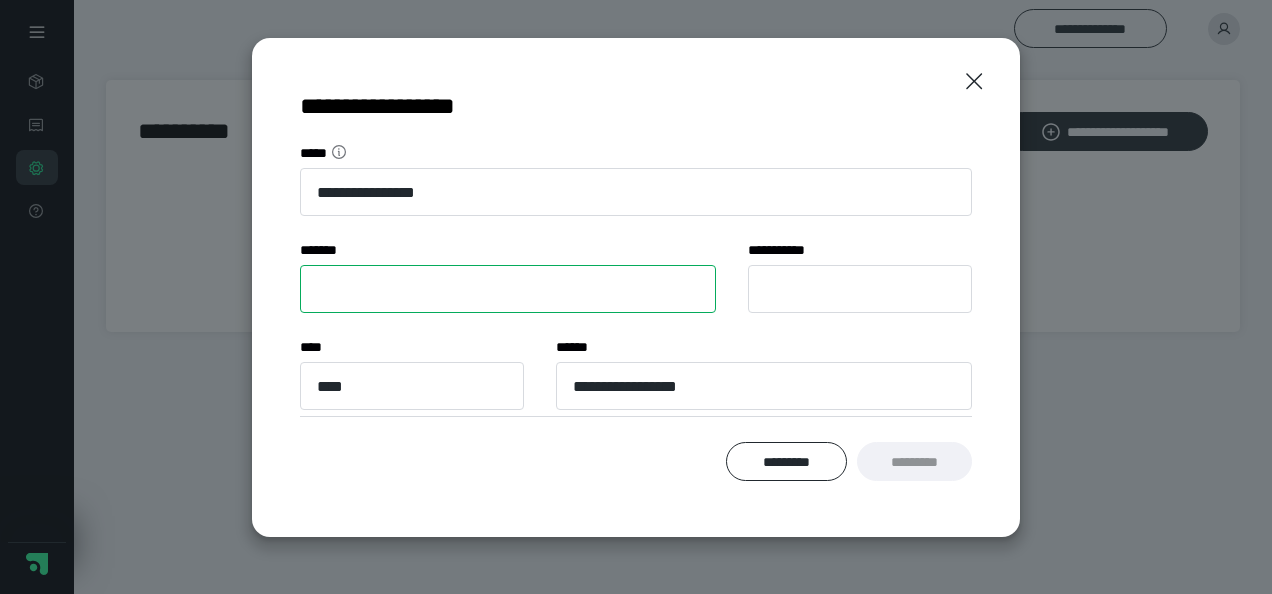 click on "****** *" at bounding box center (508, 289) 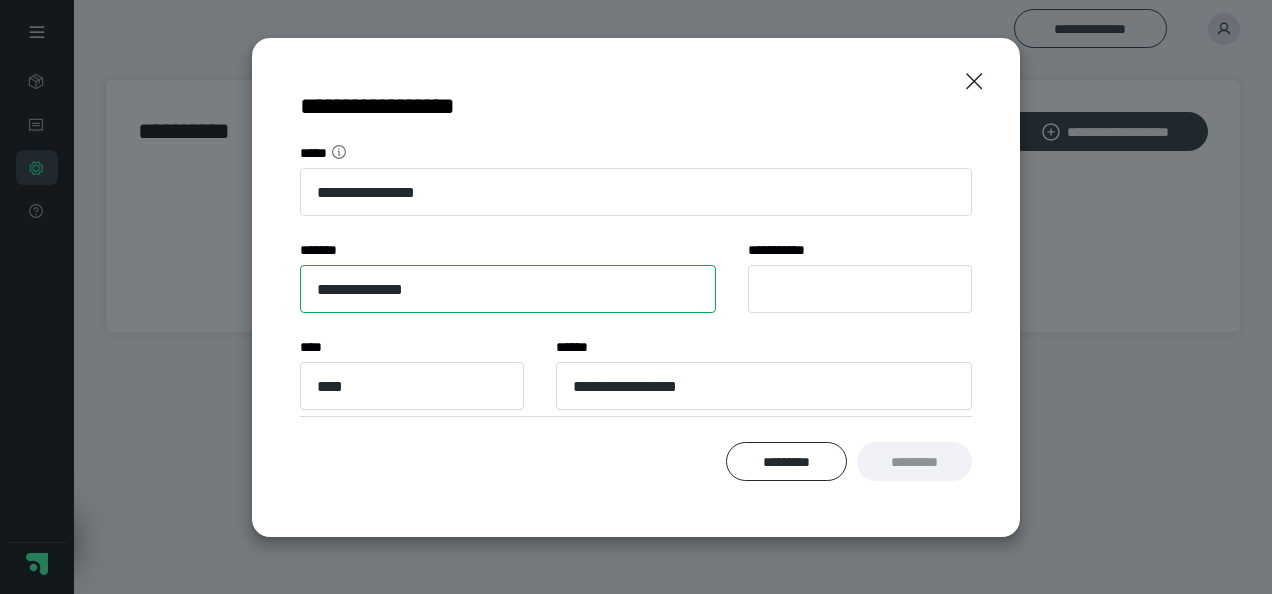 type on "**********" 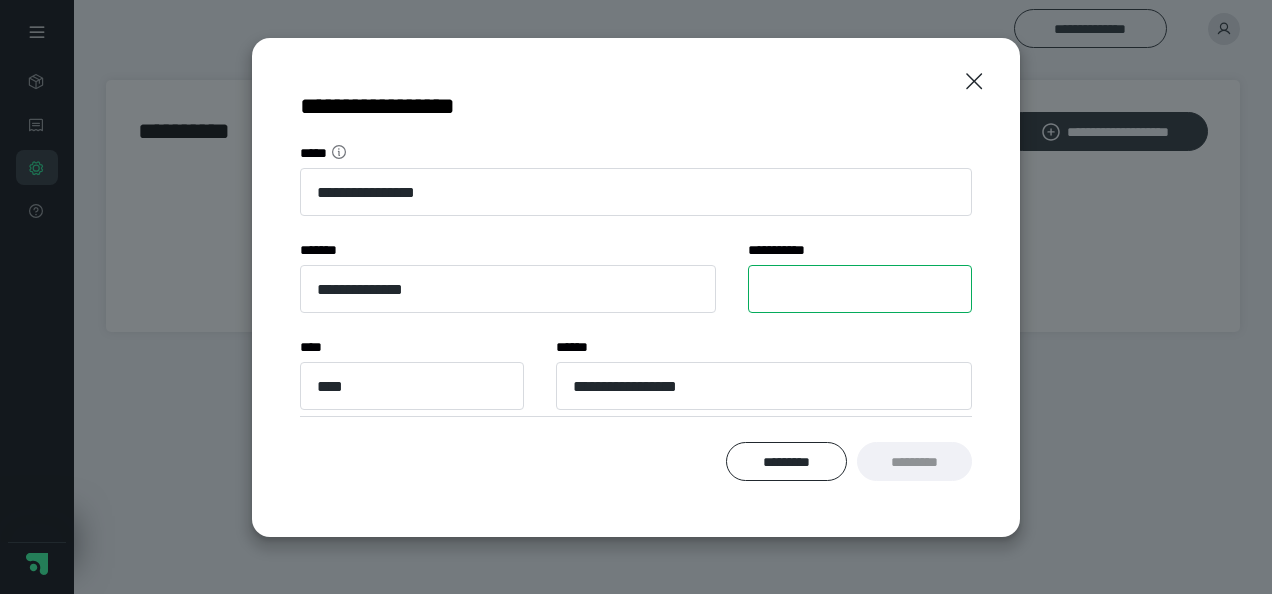 click on "**********" at bounding box center (860, 289) 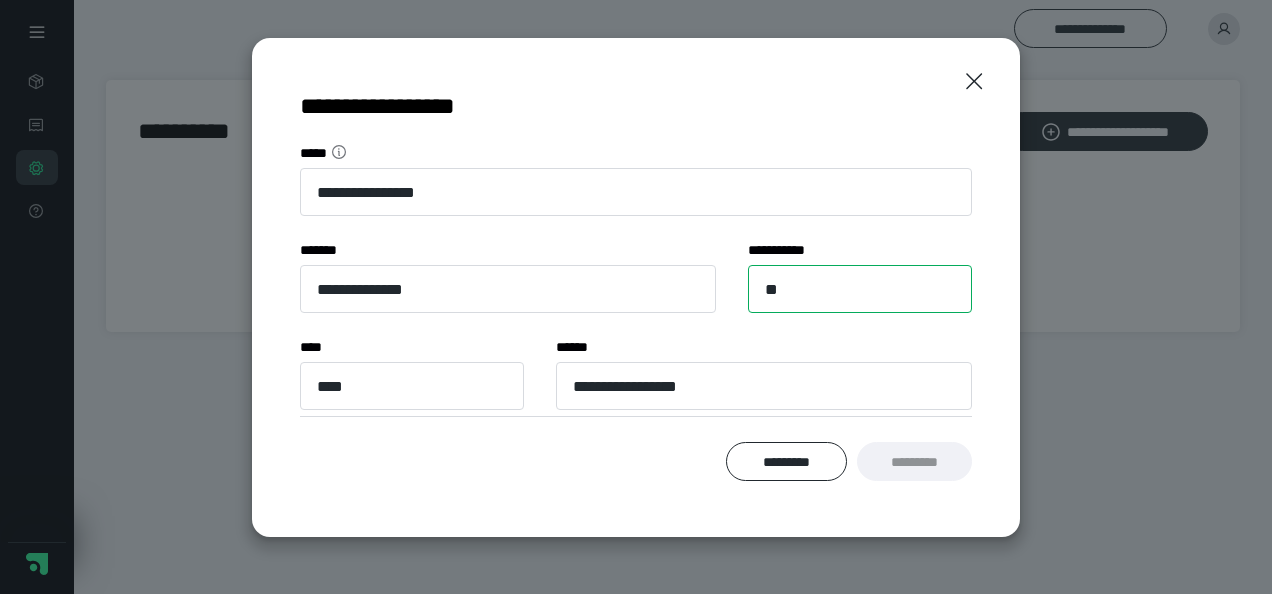 type on "**" 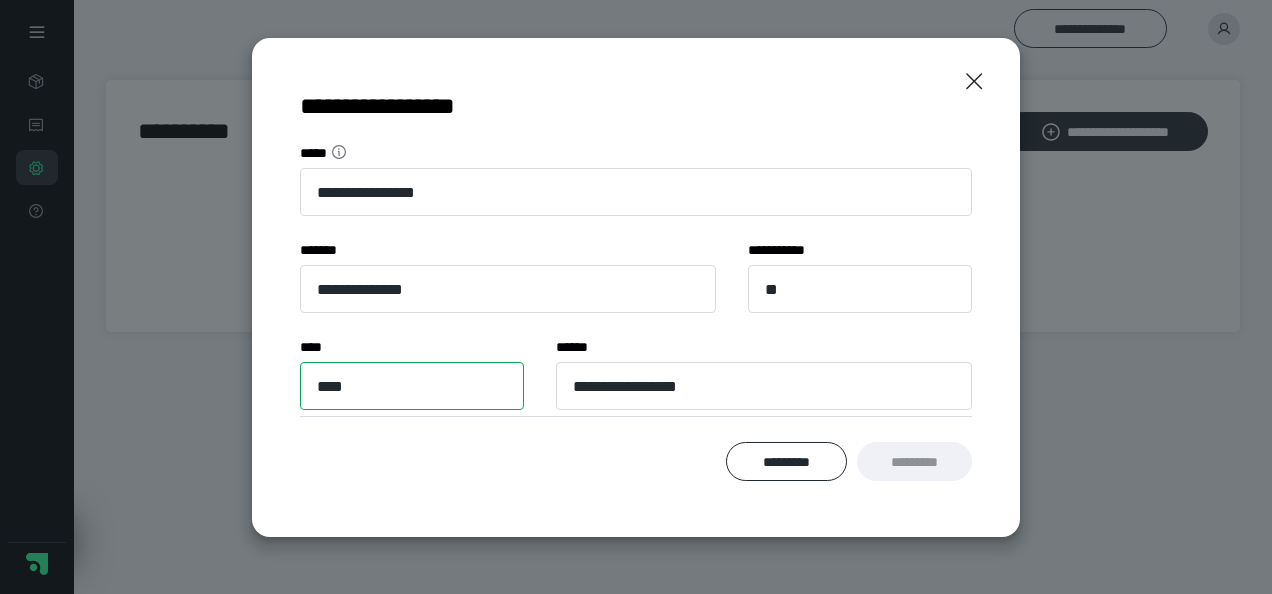 click on "****" at bounding box center (412, 386) 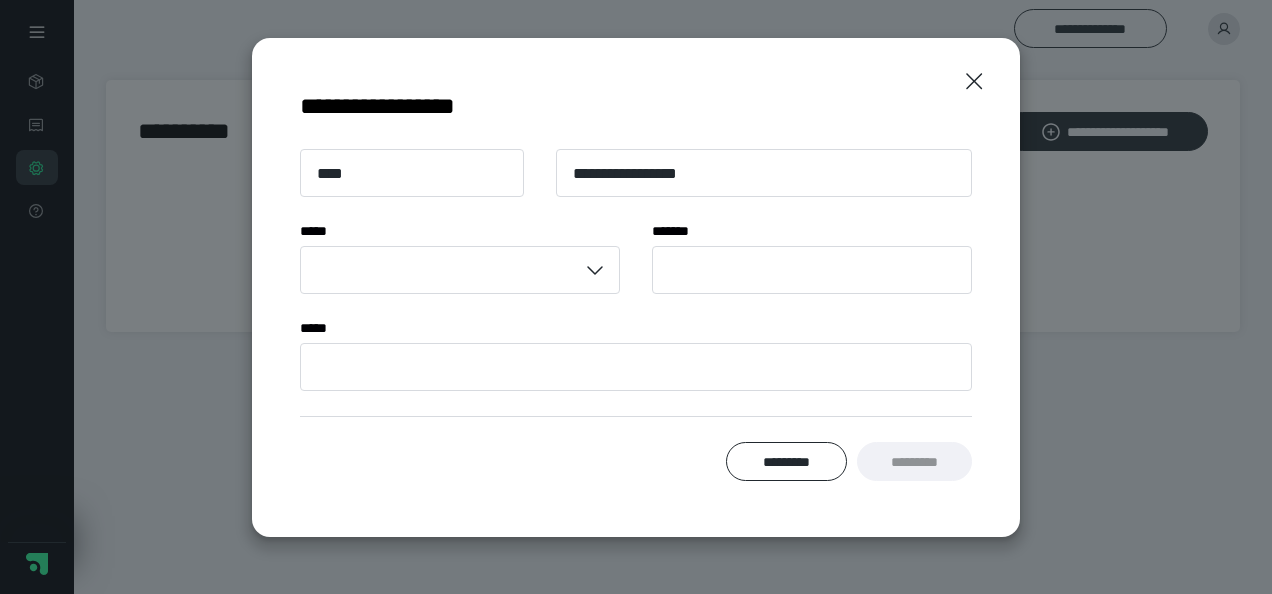 scroll, scrollTop: 185, scrollLeft: 0, axis: vertical 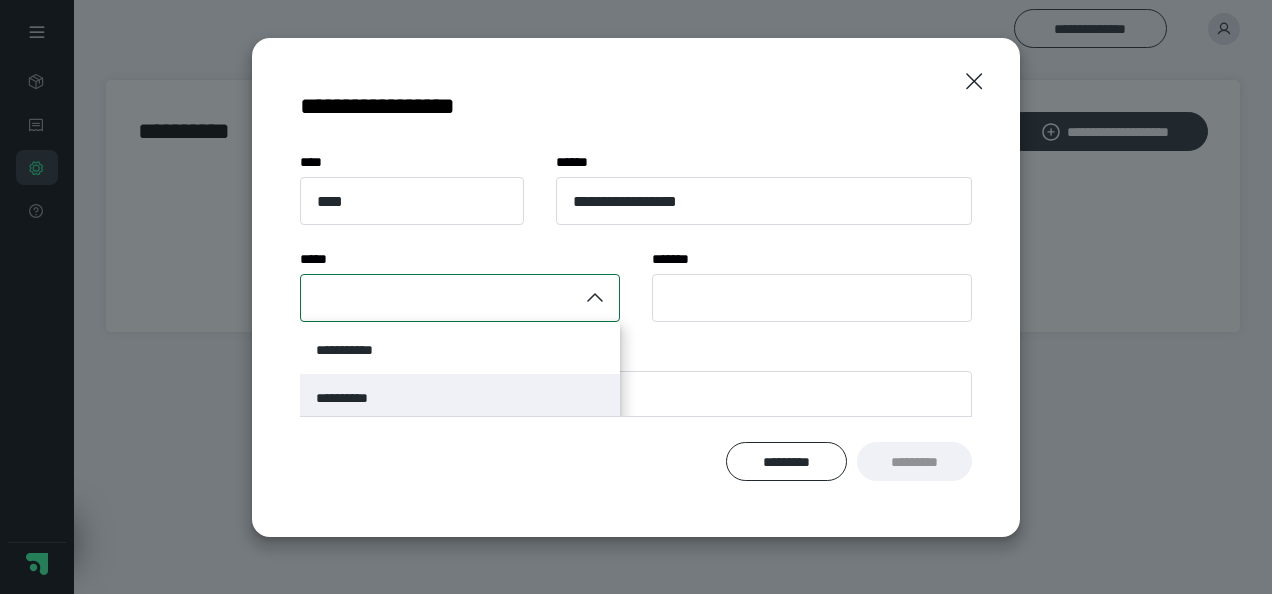 click on "**********" at bounding box center (460, 398) 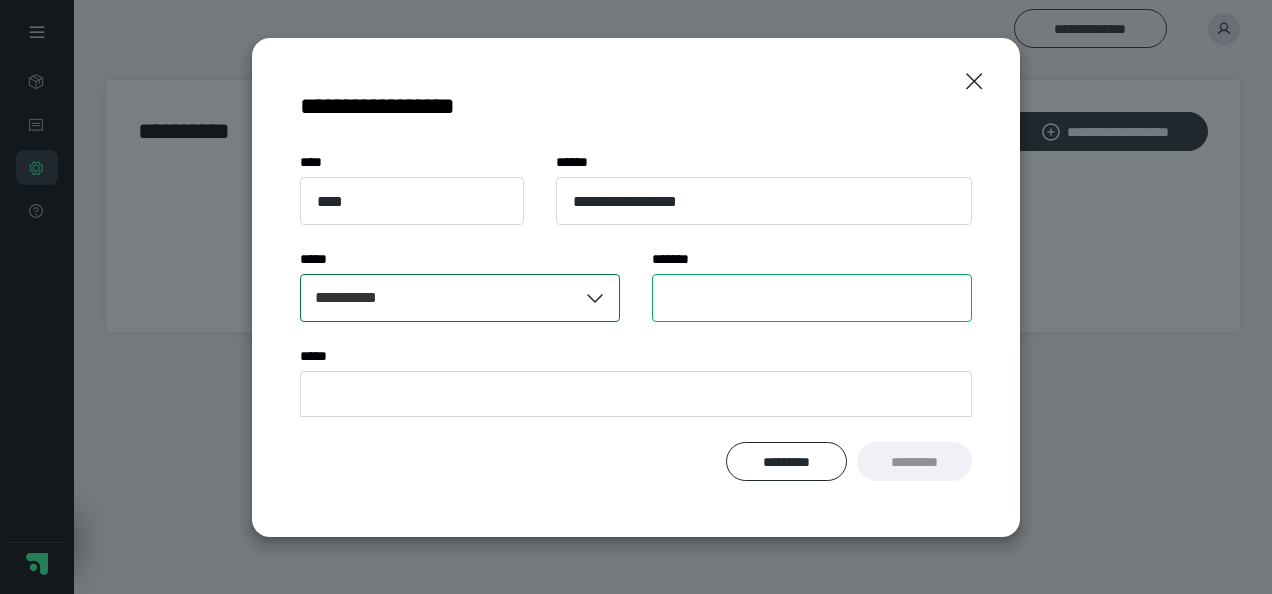 click on "****** *" at bounding box center [812, 298] 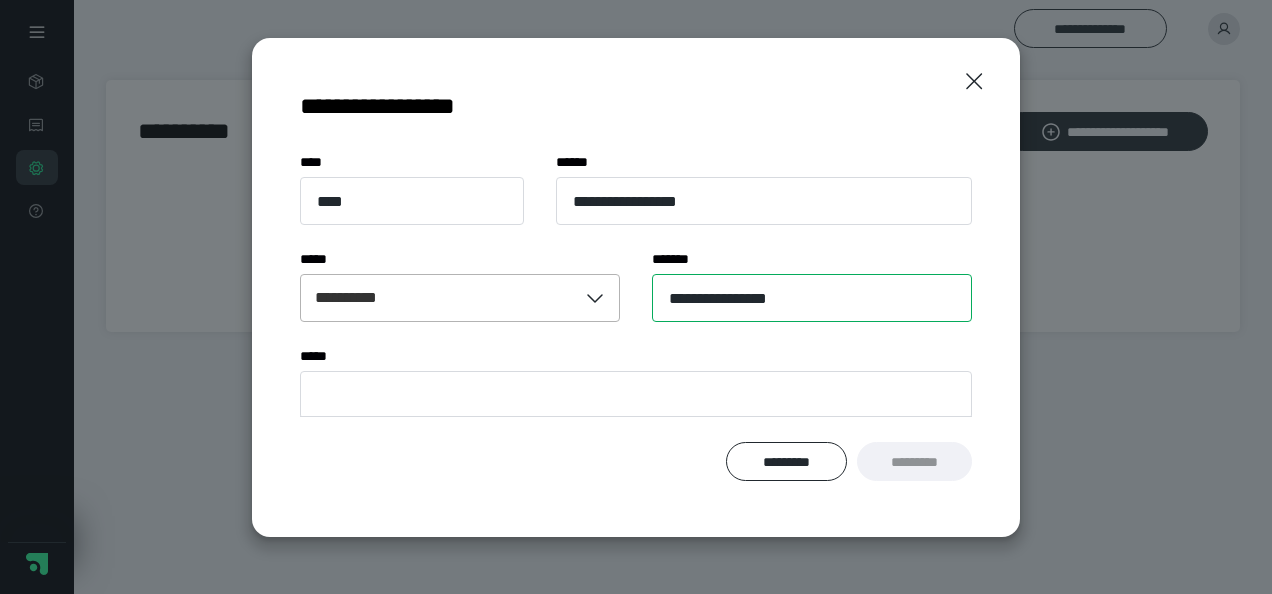 type on "**********" 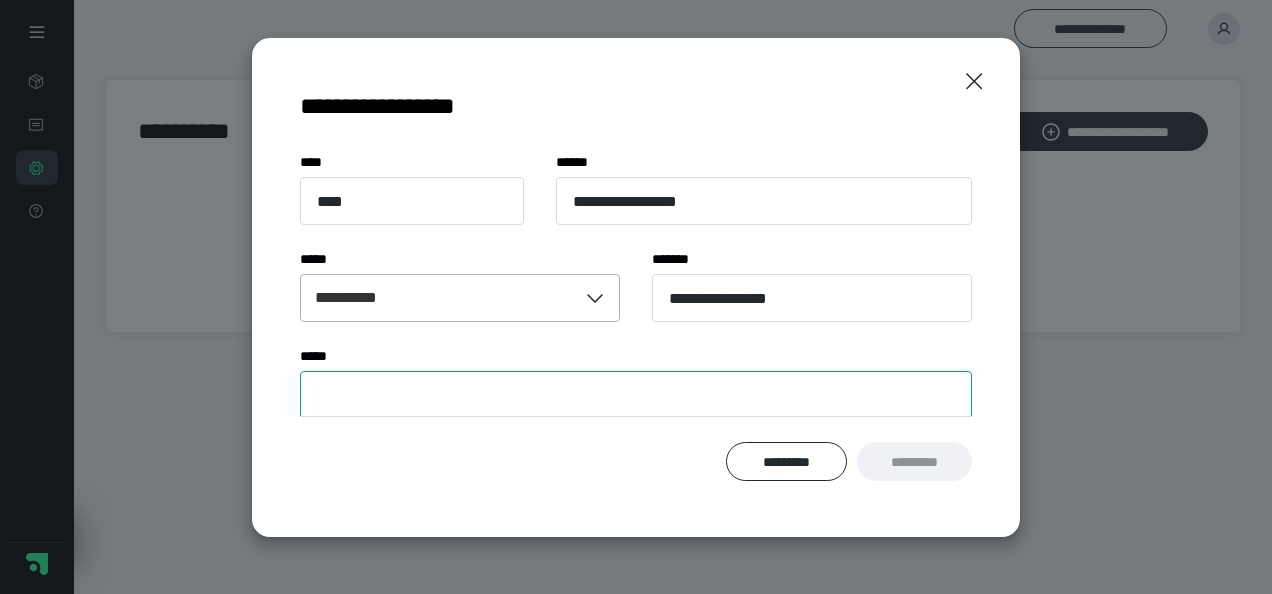 click on "**** *" at bounding box center (636, 395) 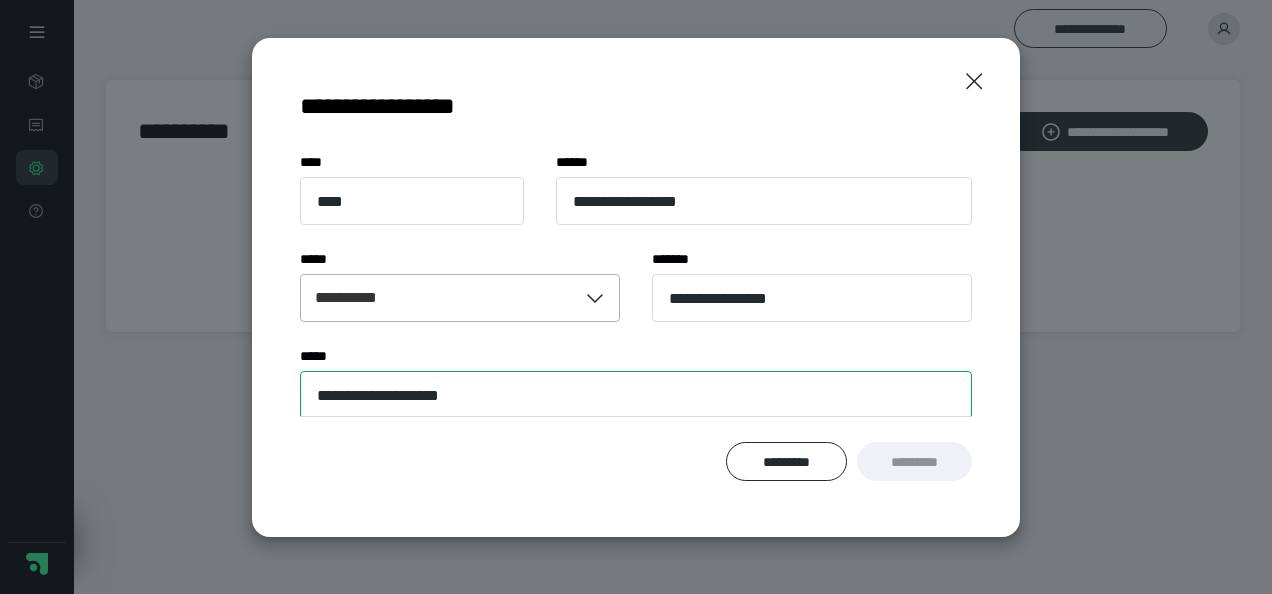 type on "**********" 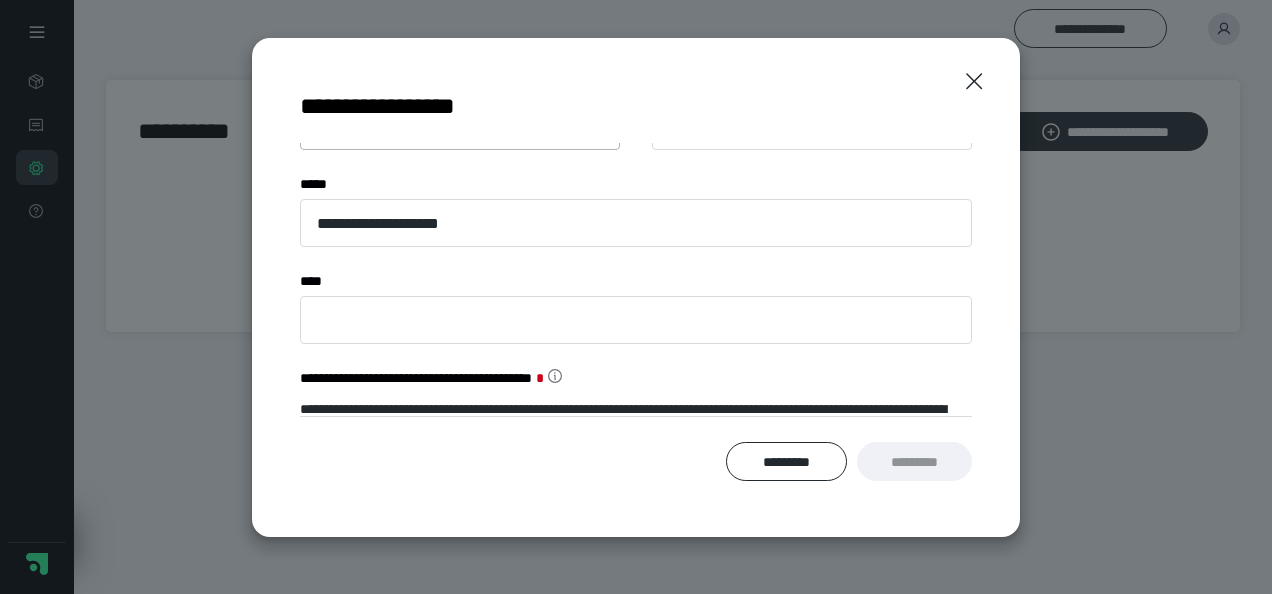 scroll, scrollTop: 403, scrollLeft: 0, axis: vertical 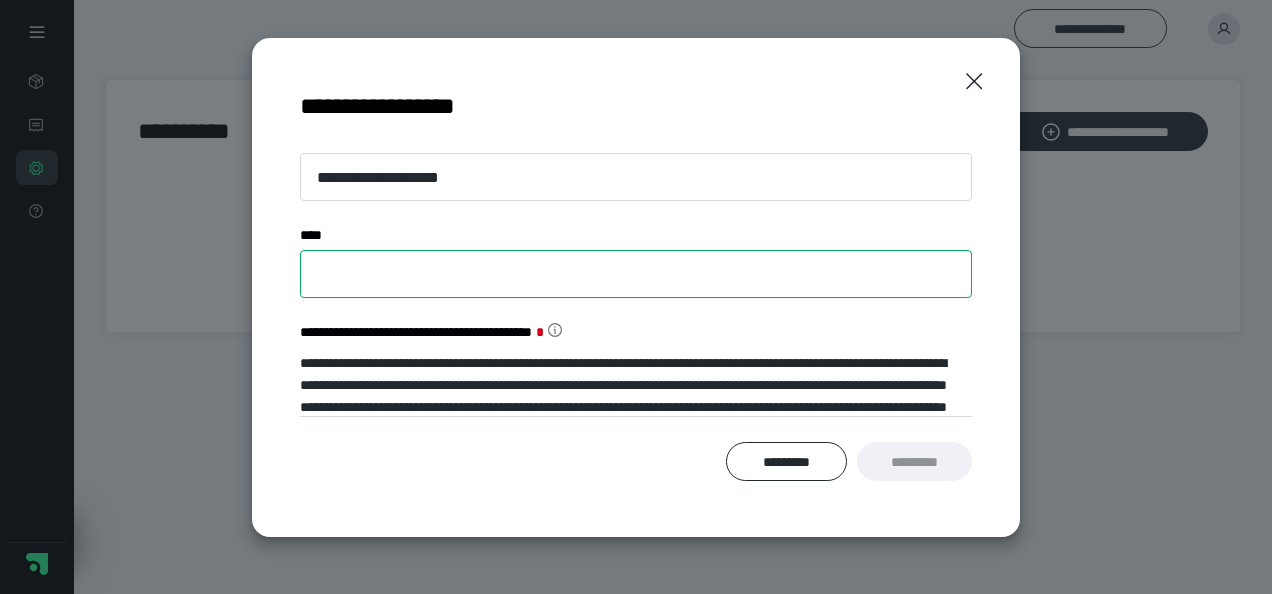 click on "*** *" at bounding box center (636, 274) 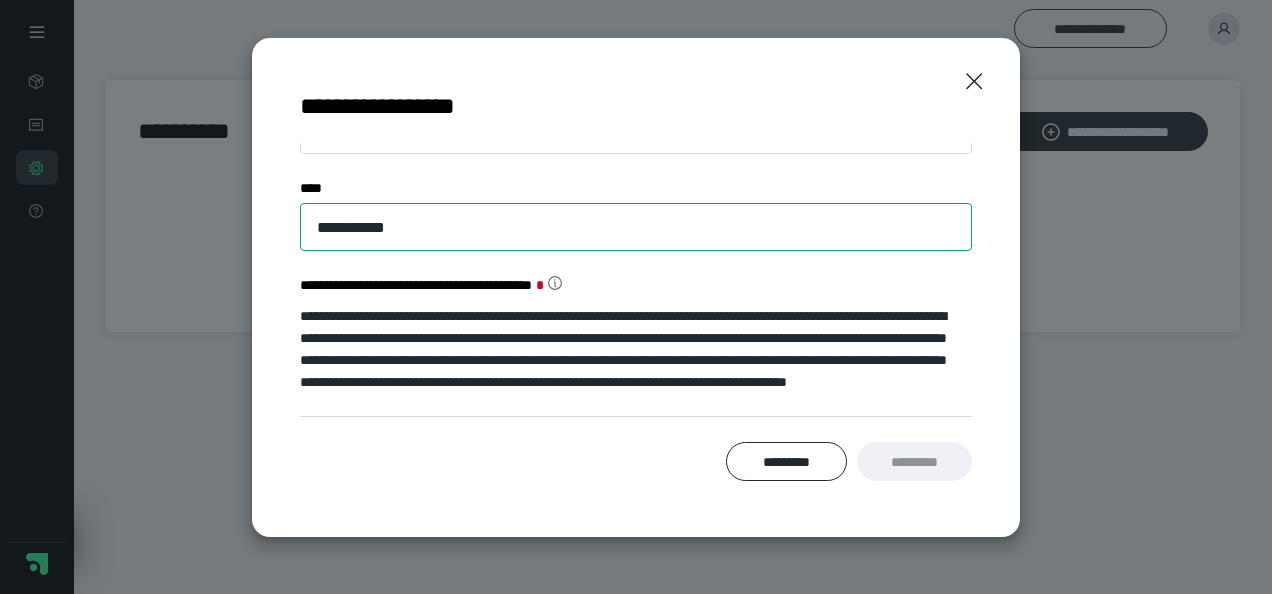 scroll, scrollTop: 525, scrollLeft: 0, axis: vertical 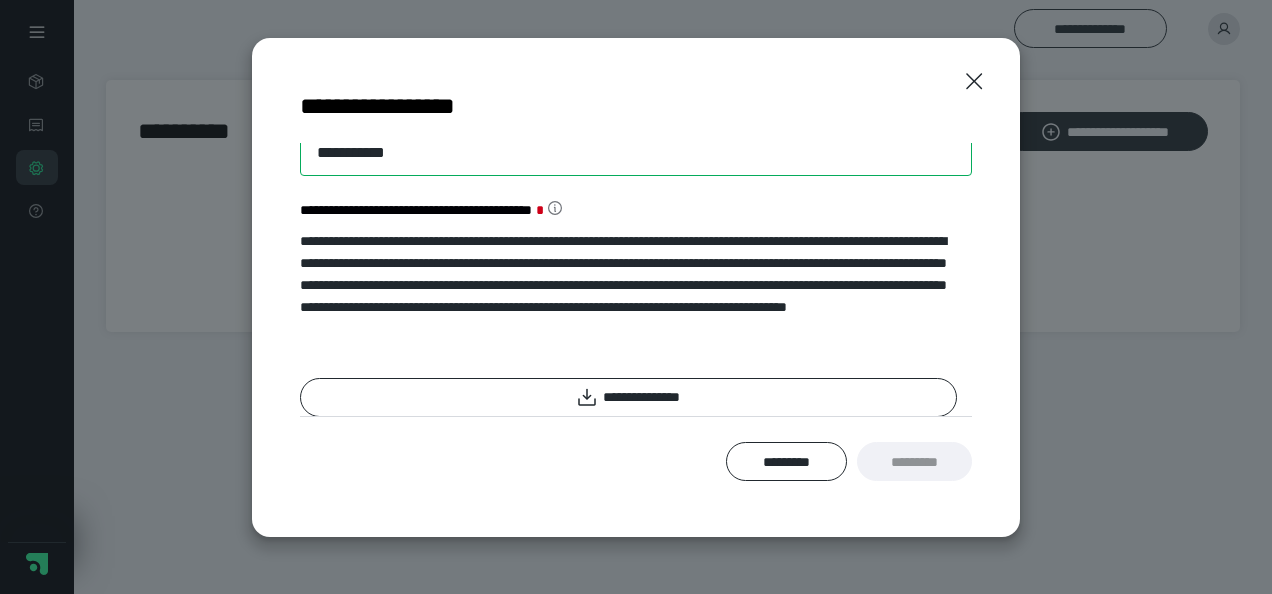 type on "**********" 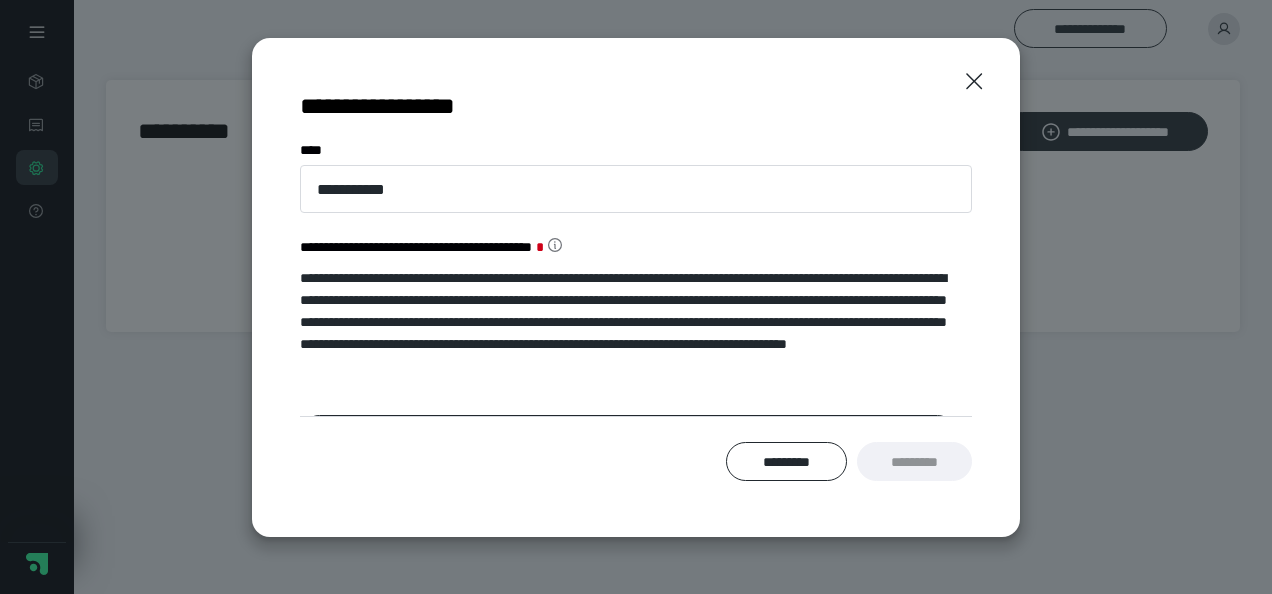 scroll, scrollTop: 525, scrollLeft: 0, axis: vertical 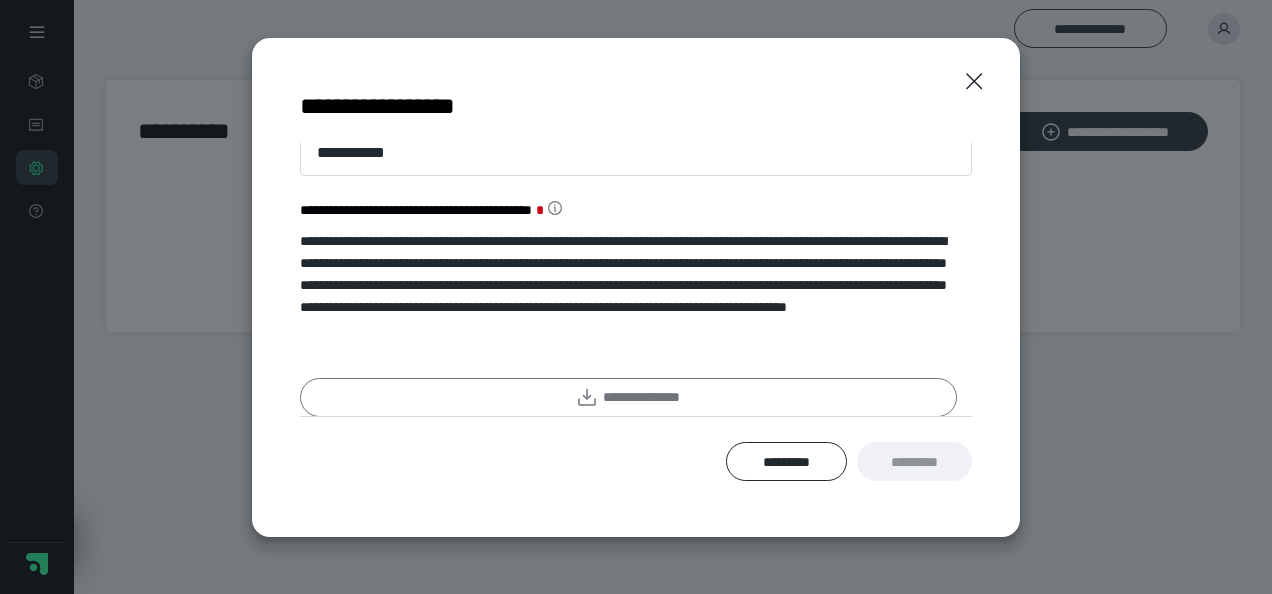 click on "**********" at bounding box center (628, 397) 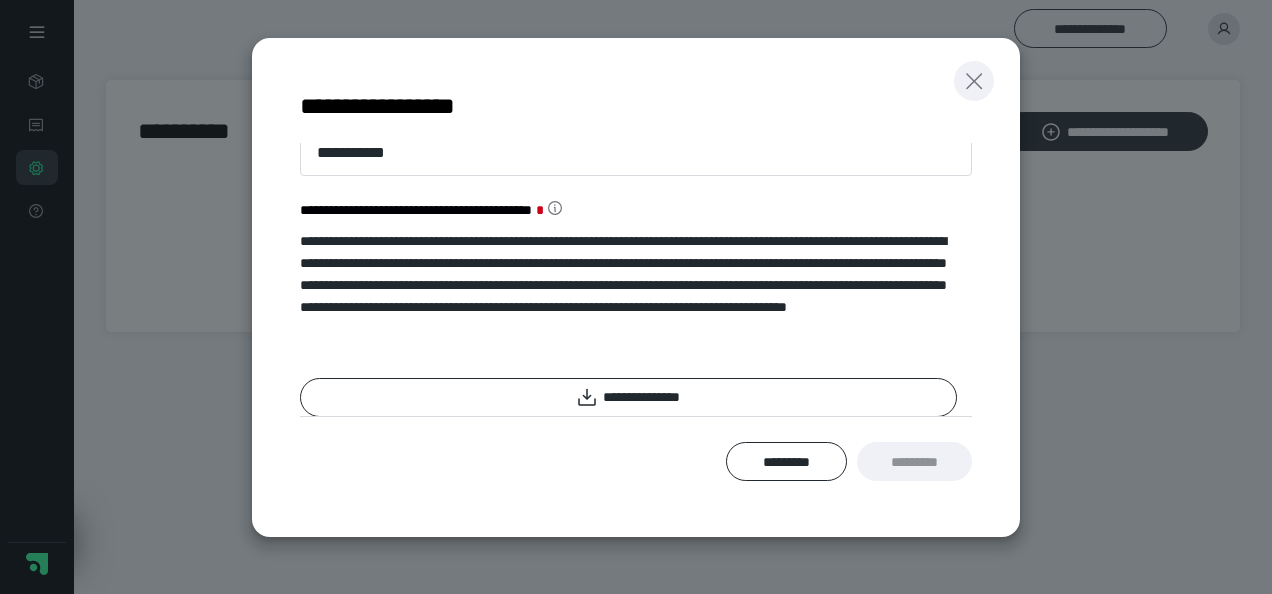 click at bounding box center (974, 81) 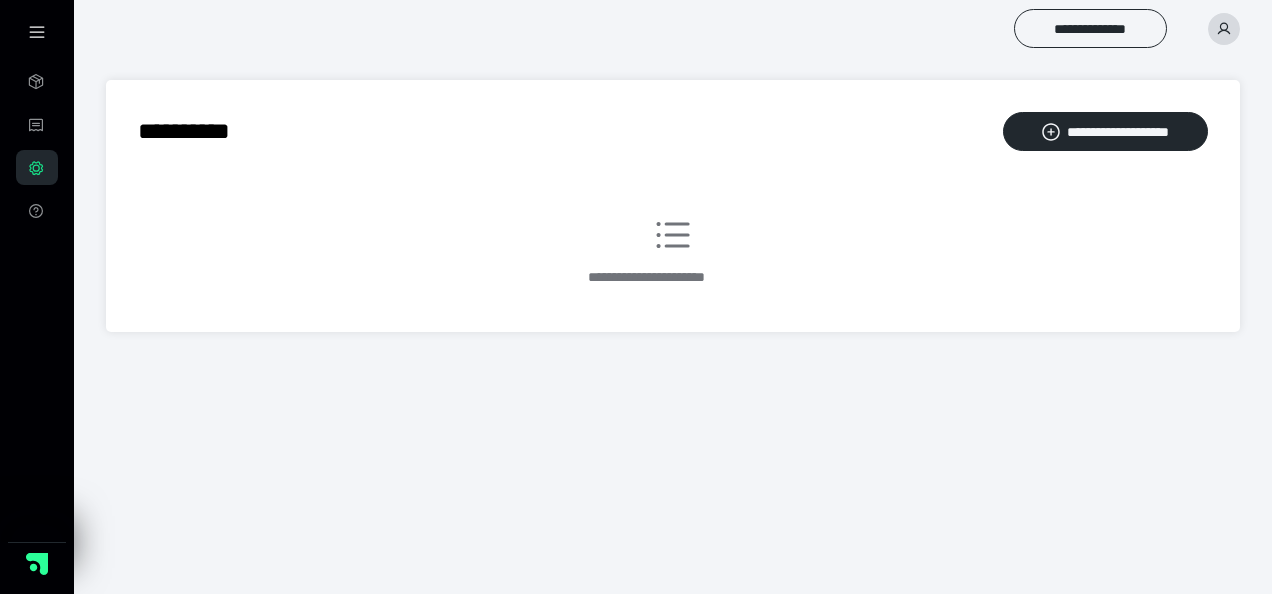 drag, startPoint x: 1231, startPoint y: 270, endPoint x: 1209, endPoint y: 340, distance: 73.37575 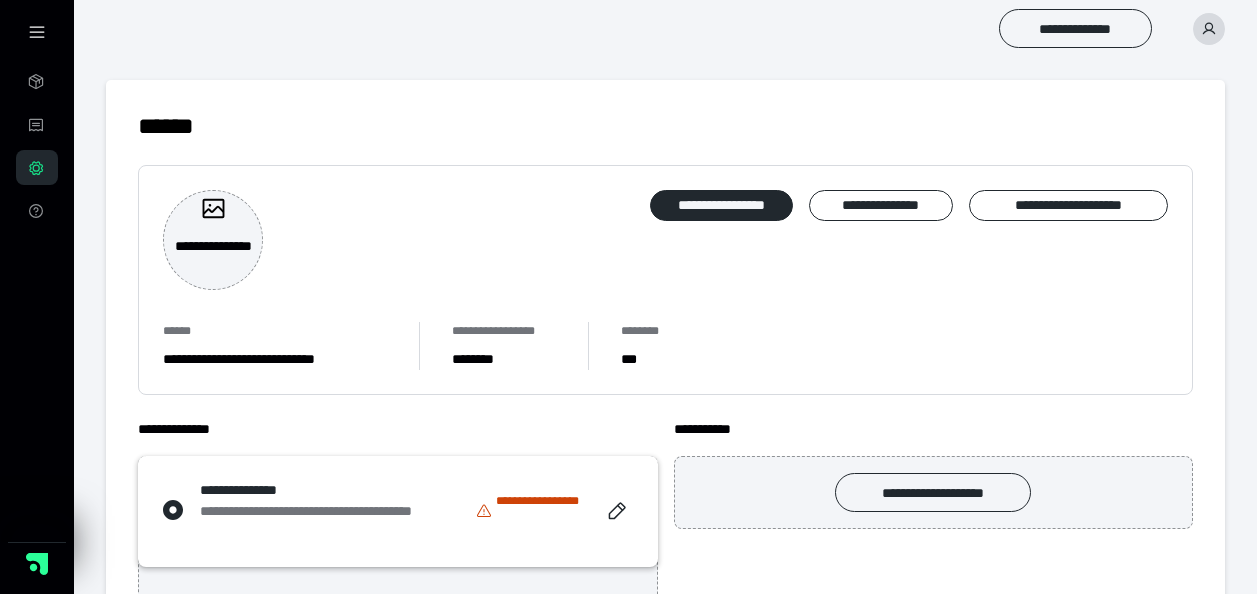scroll, scrollTop: 0, scrollLeft: 0, axis: both 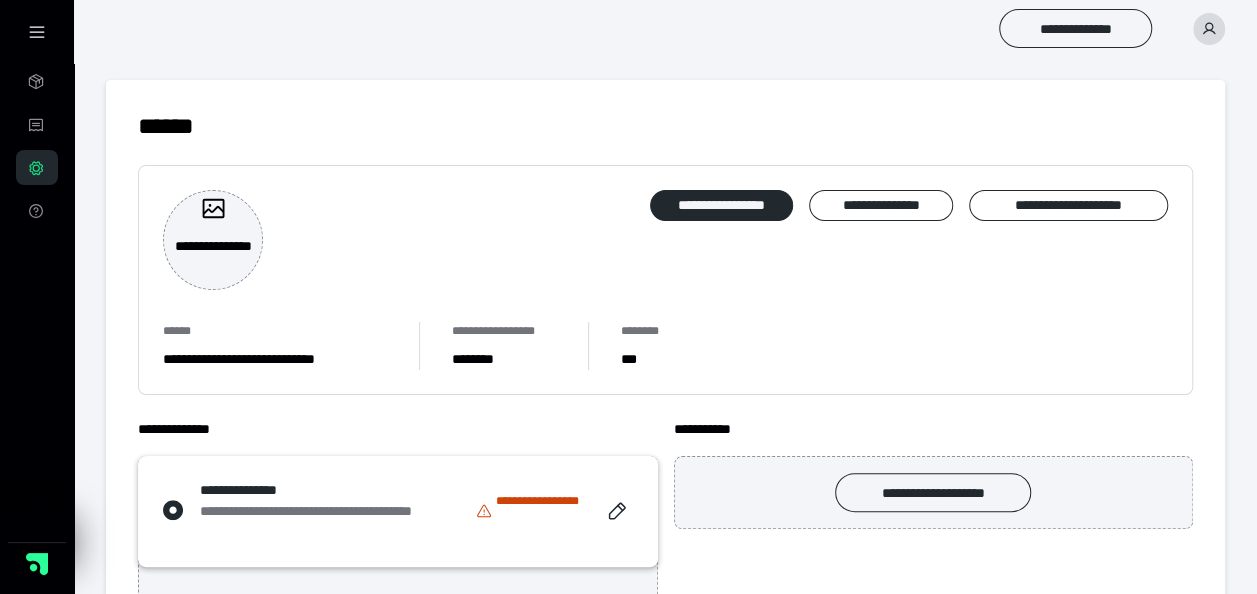drag, startPoint x: 1254, startPoint y: 100, endPoint x: 1254, endPoint y: 140, distance: 40 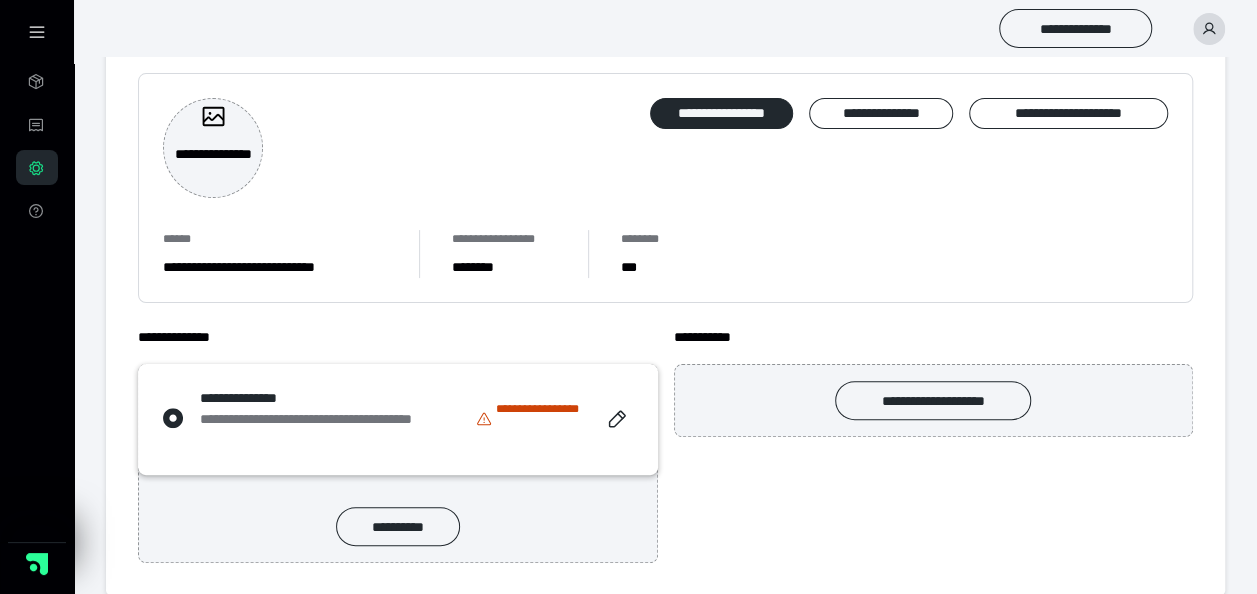 scroll, scrollTop: 116, scrollLeft: 0, axis: vertical 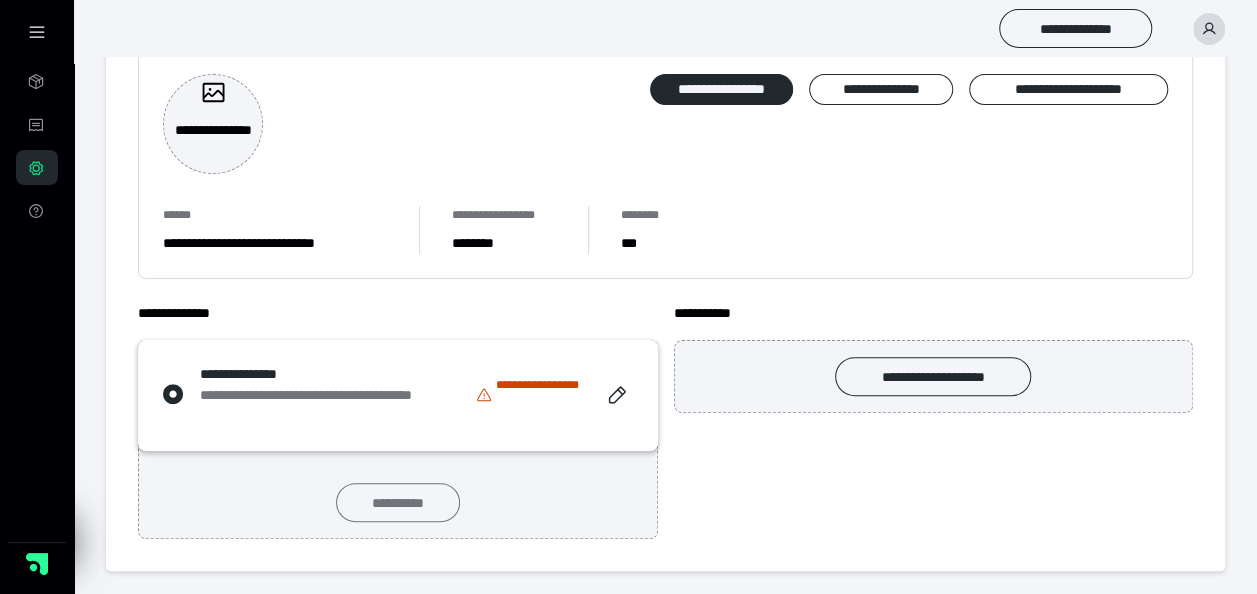 click on "**********" at bounding box center (398, 502) 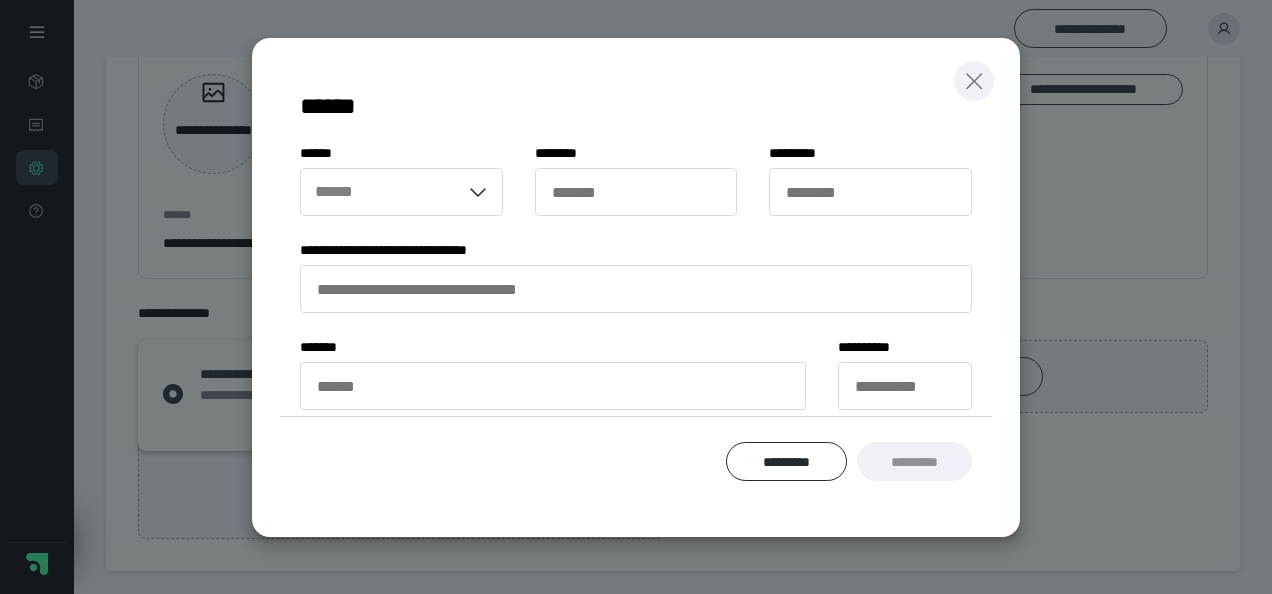 click 